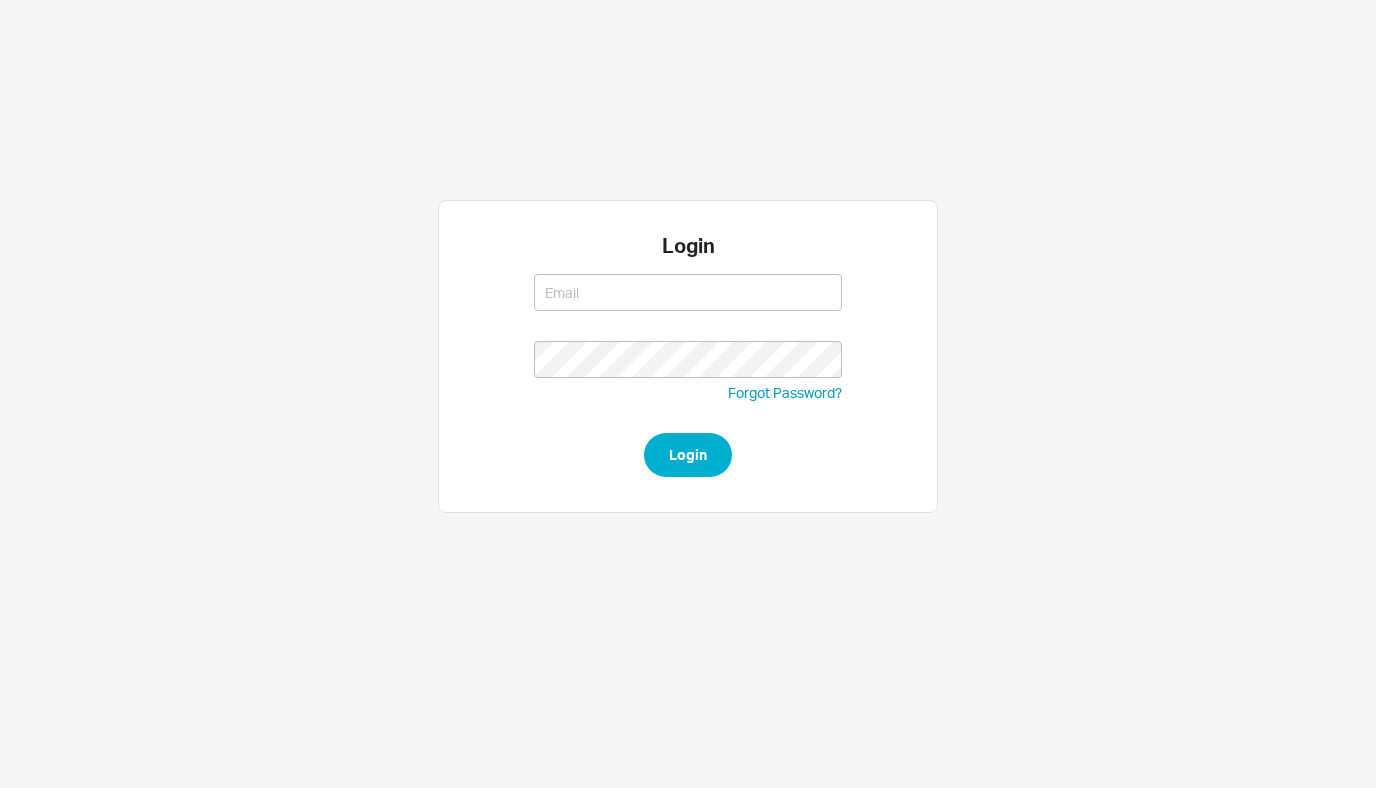 scroll, scrollTop: 0, scrollLeft: 0, axis: both 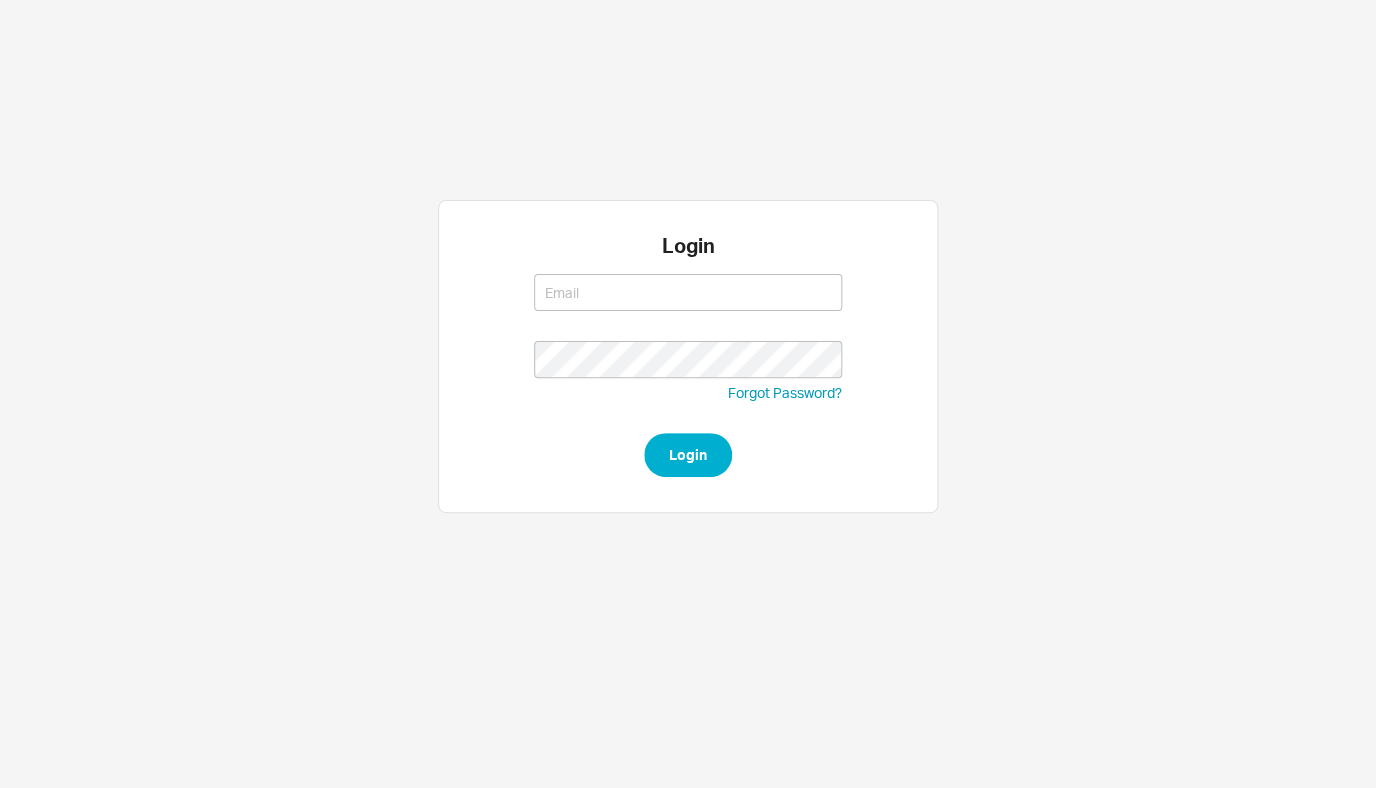 type on "rikki@qualitybath.com" 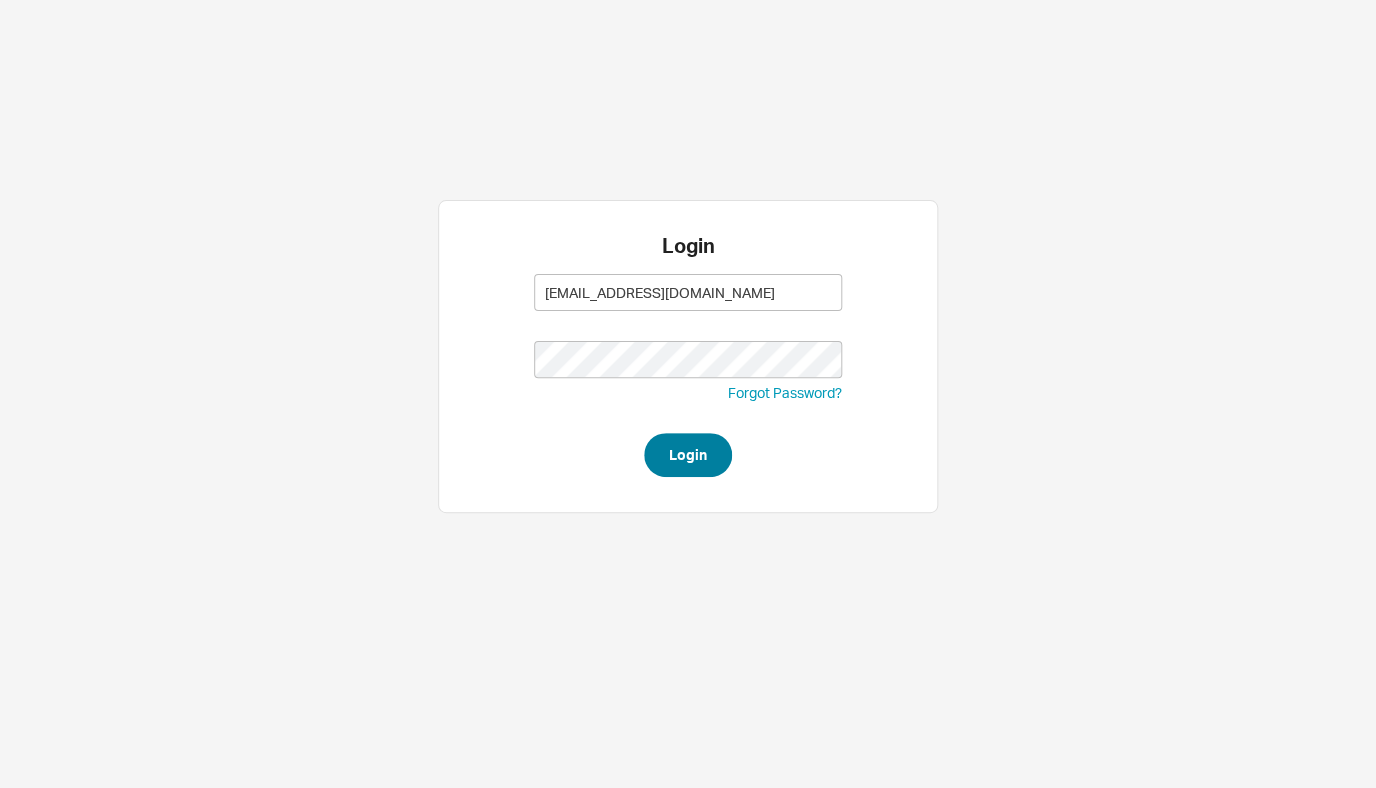 type on "rikki@qualitybath.com" 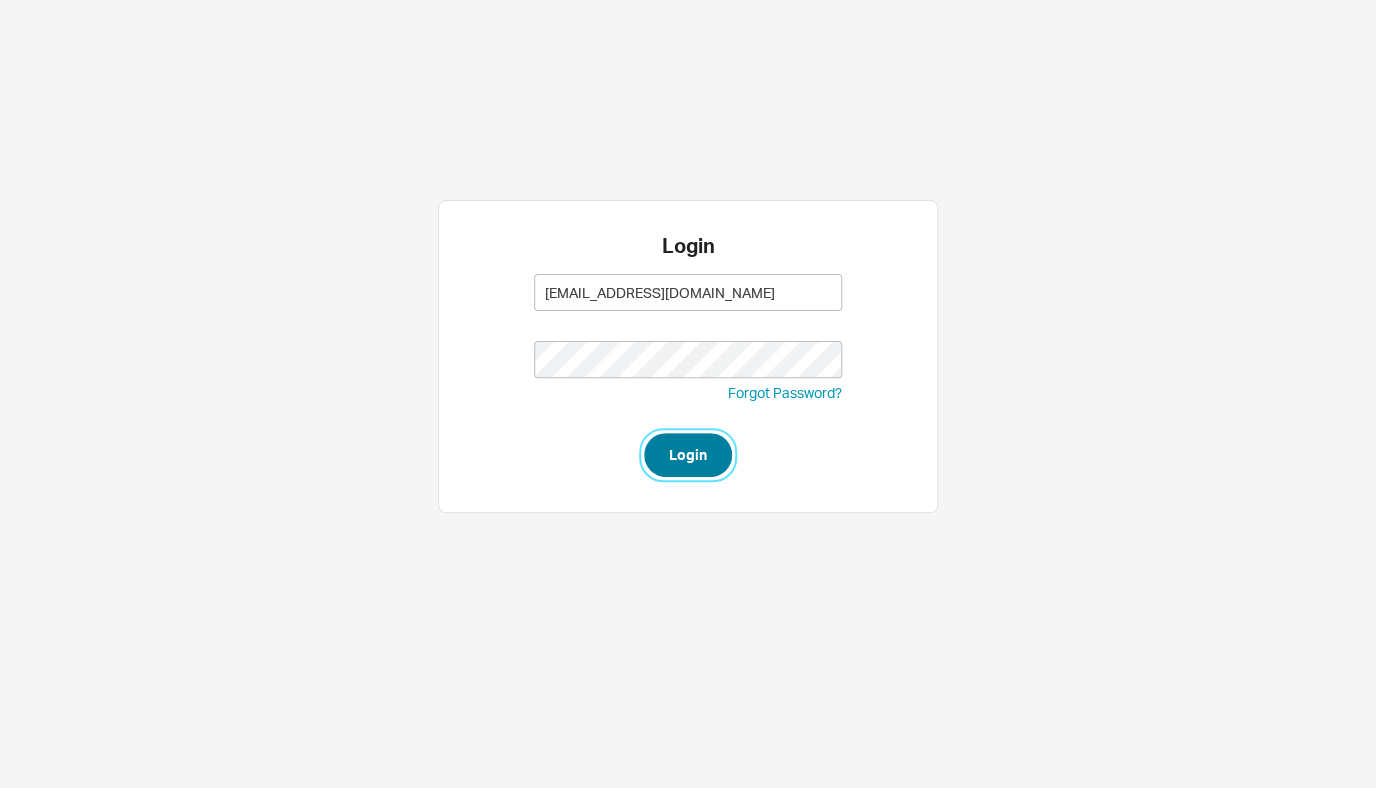 click on "Login" at bounding box center (688, 455) 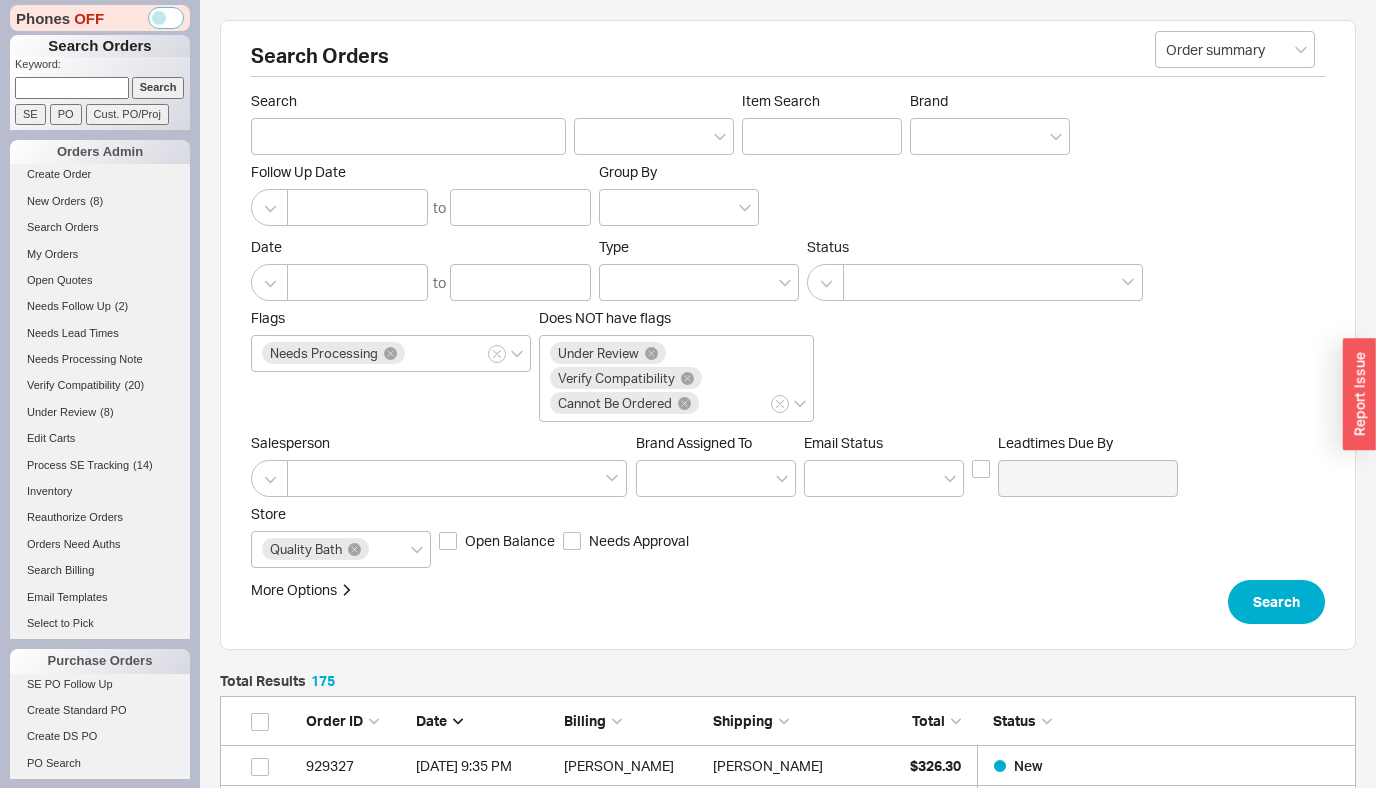 scroll, scrollTop: 0, scrollLeft: 0, axis: both 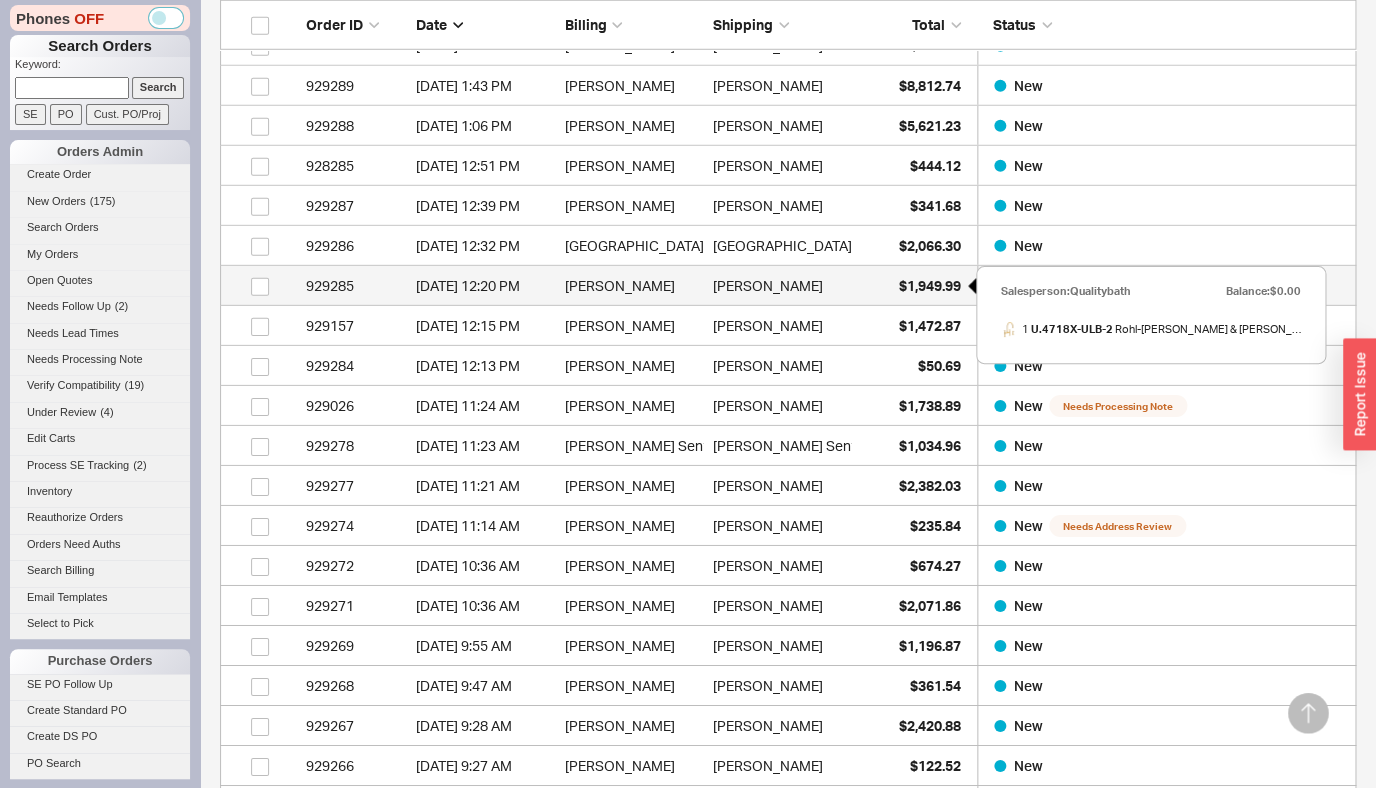 click on "$1,949.99" at bounding box center (930, 285) 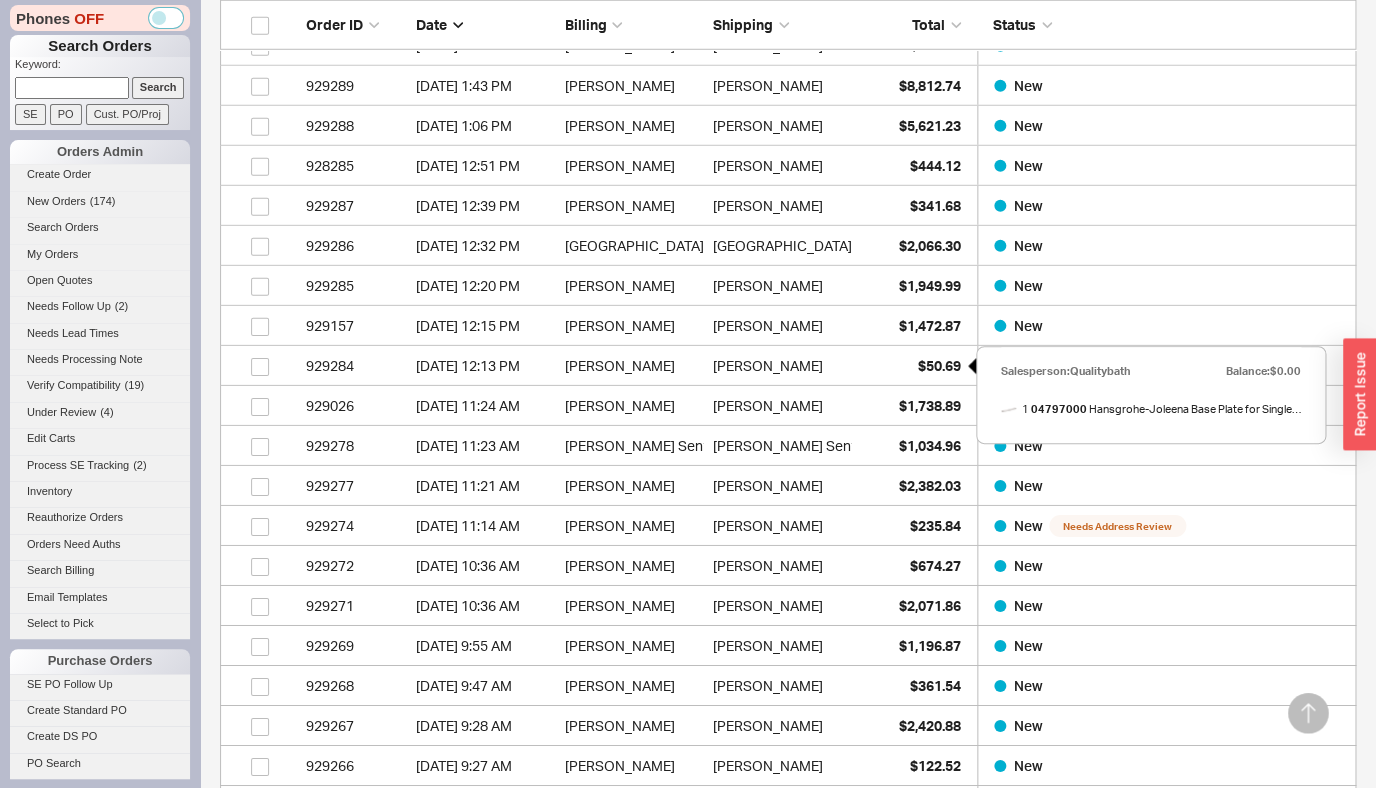 click on "$1,472.87" at bounding box center (930, 325) 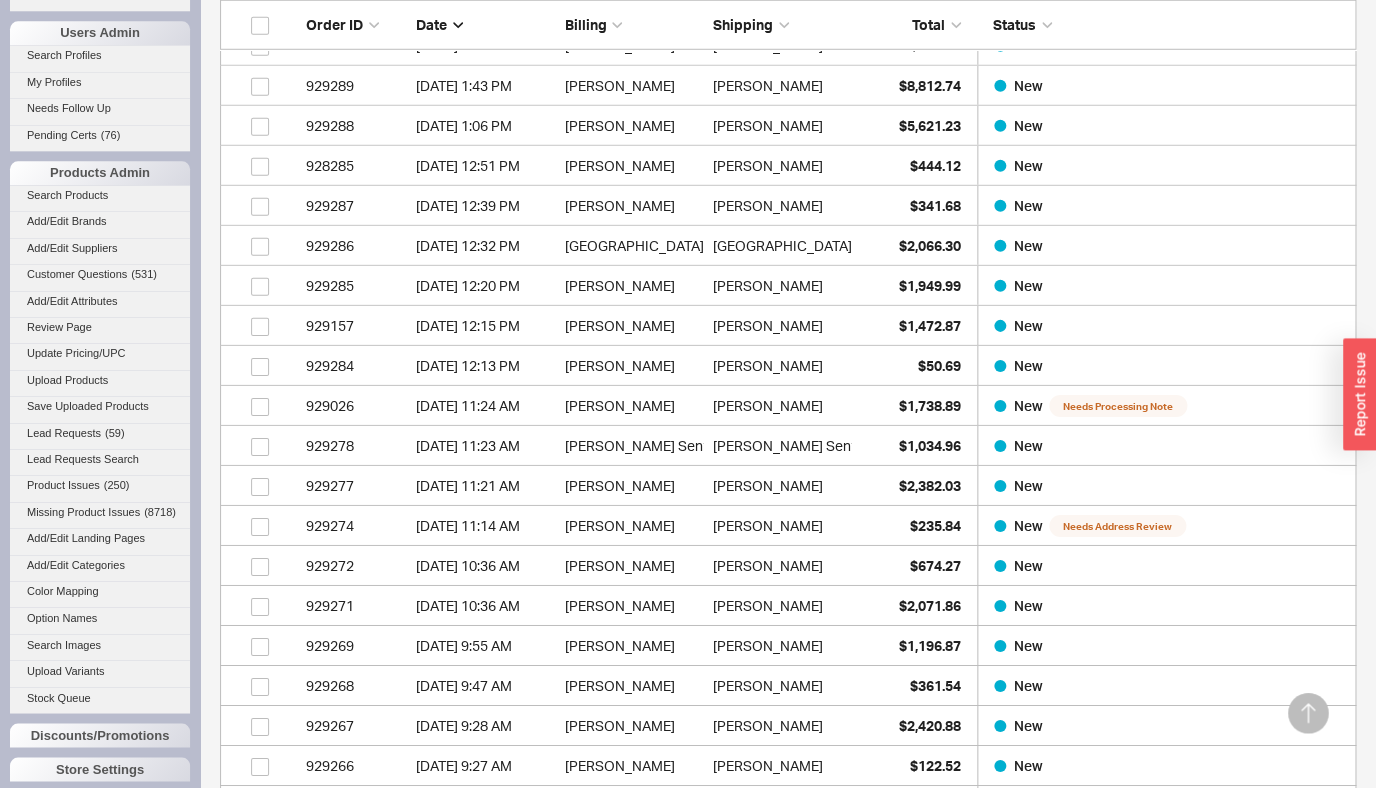 scroll, scrollTop: 881, scrollLeft: 0, axis: vertical 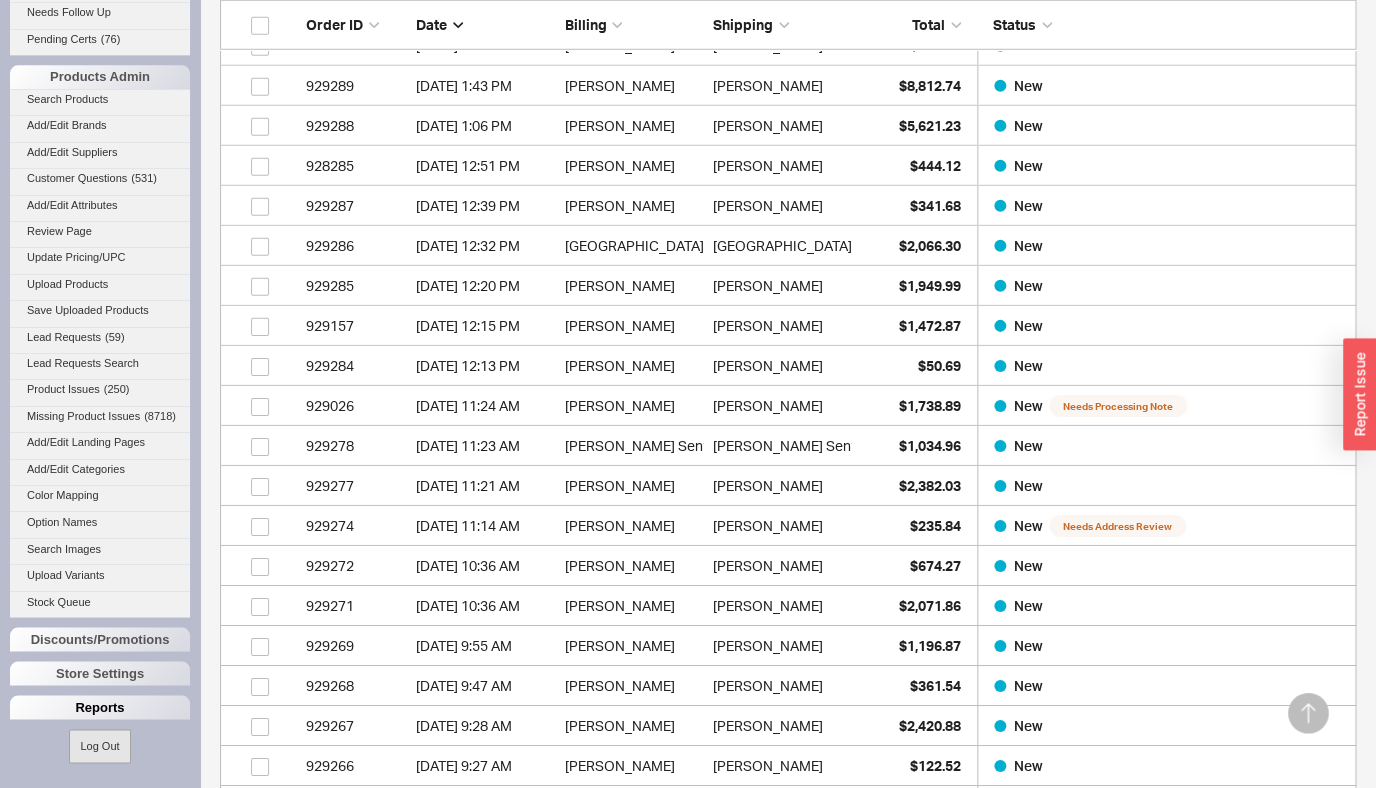 click on "Reports" at bounding box center (100, 707) 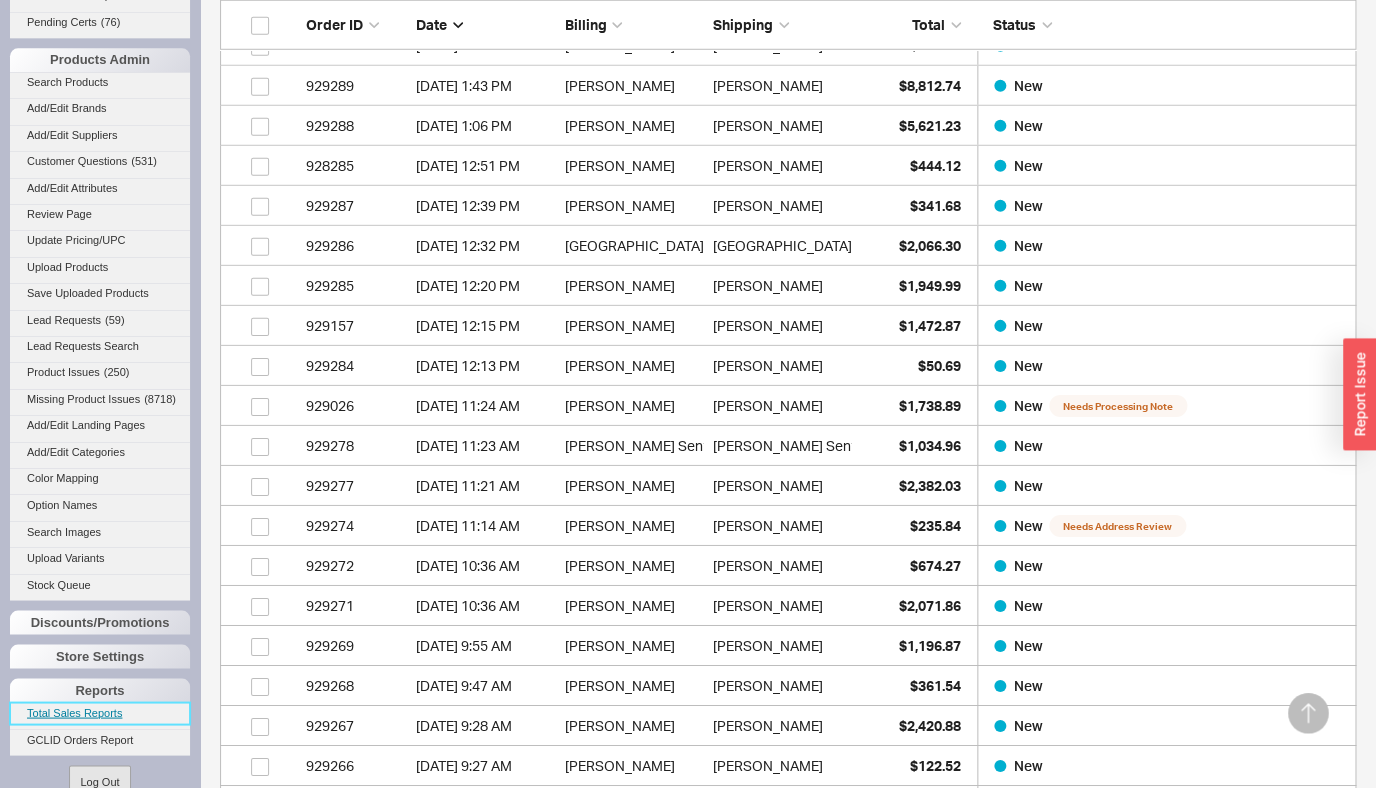 click on "Total Sales Reports" at bounding box center (100, 712) 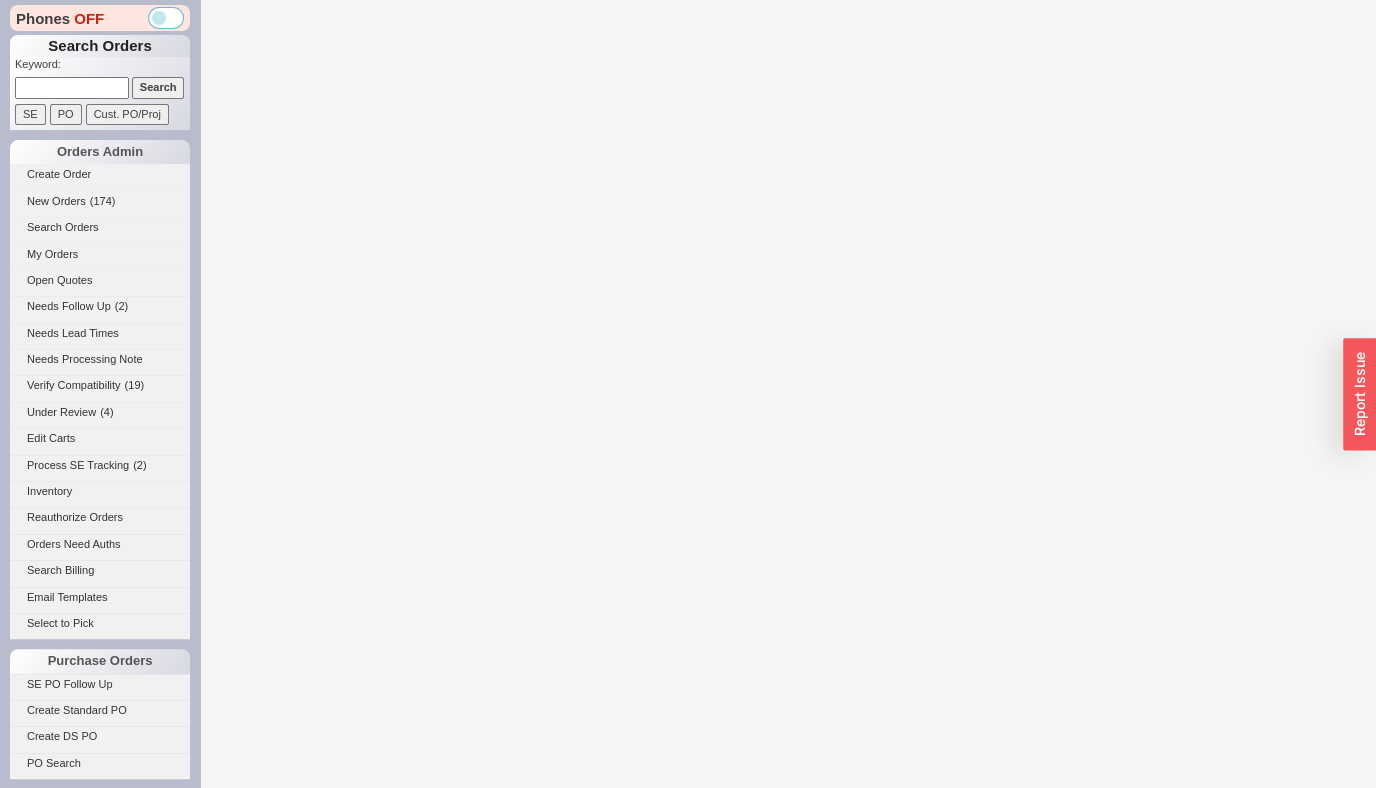 scroll, scrollTop: 0, scrollLeft: 0, axis: both 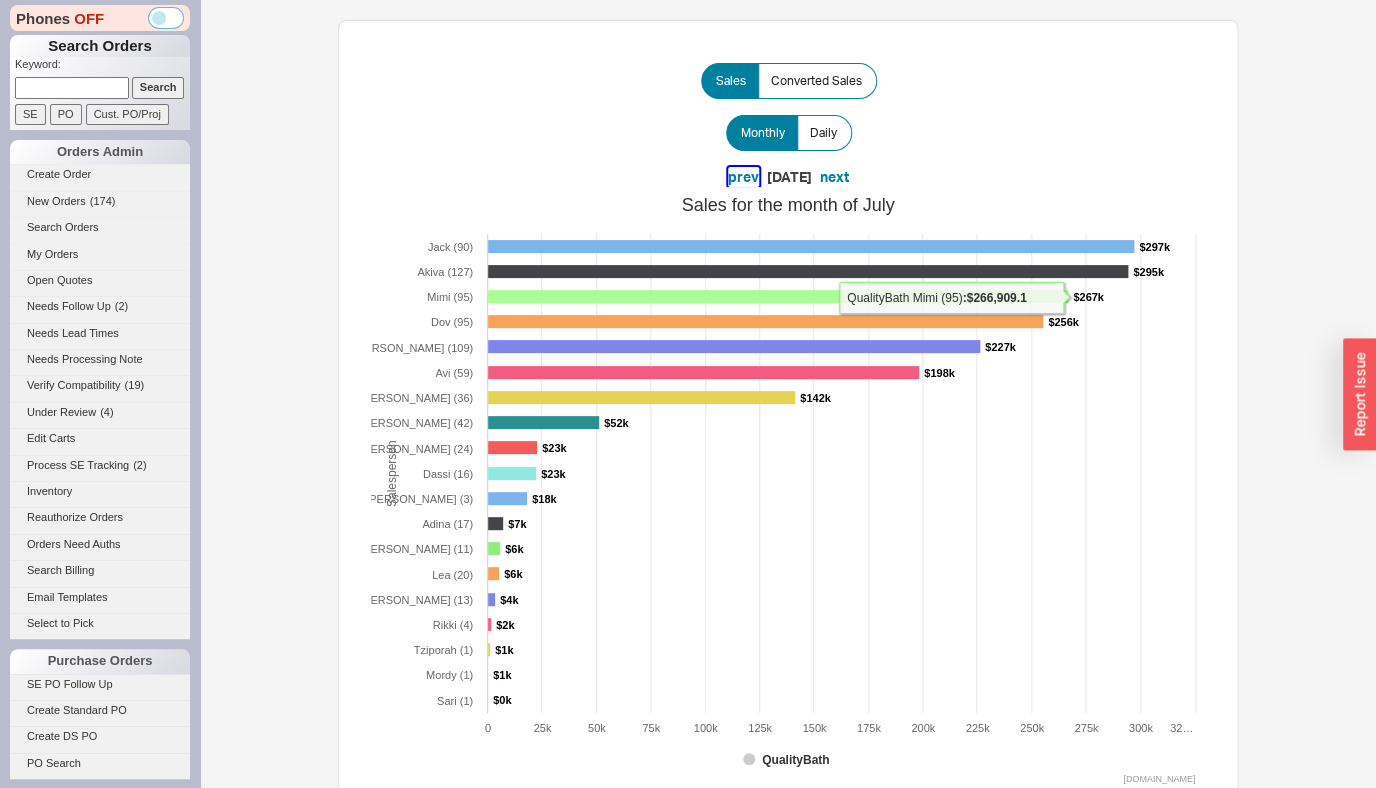 click on "prev" at bounding box center [743, 177] 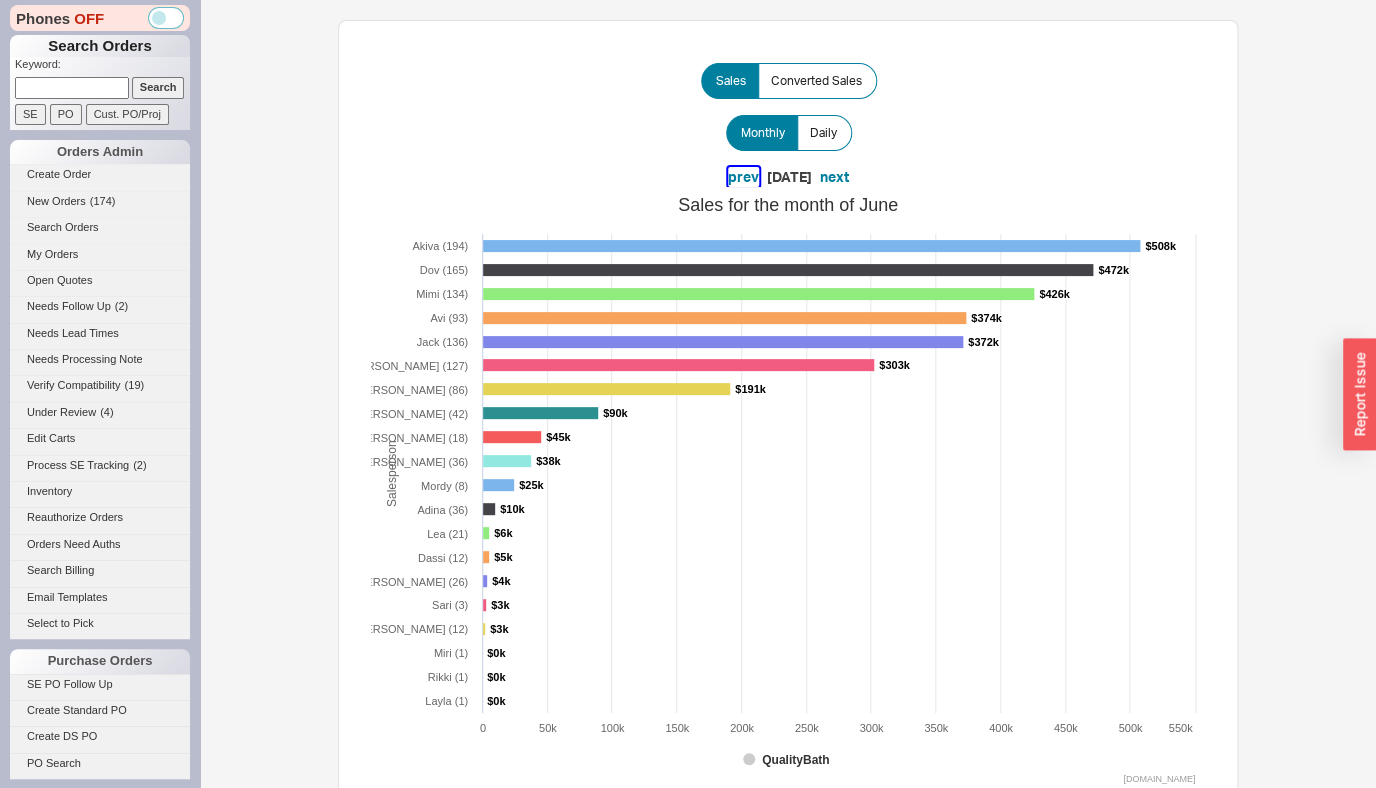 click on "prev" at bounding box center [743, 177] 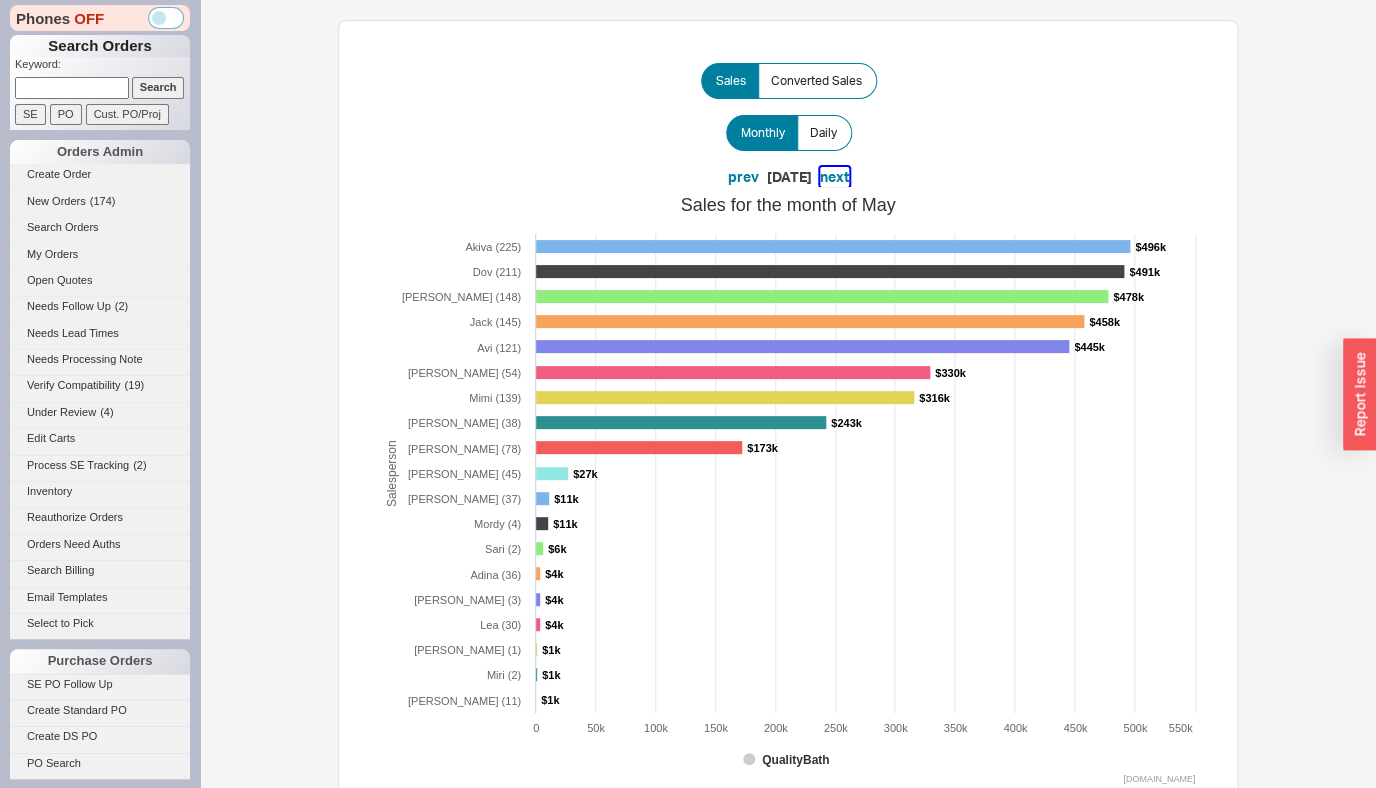 click on "next" at bounding box center (834, 177) 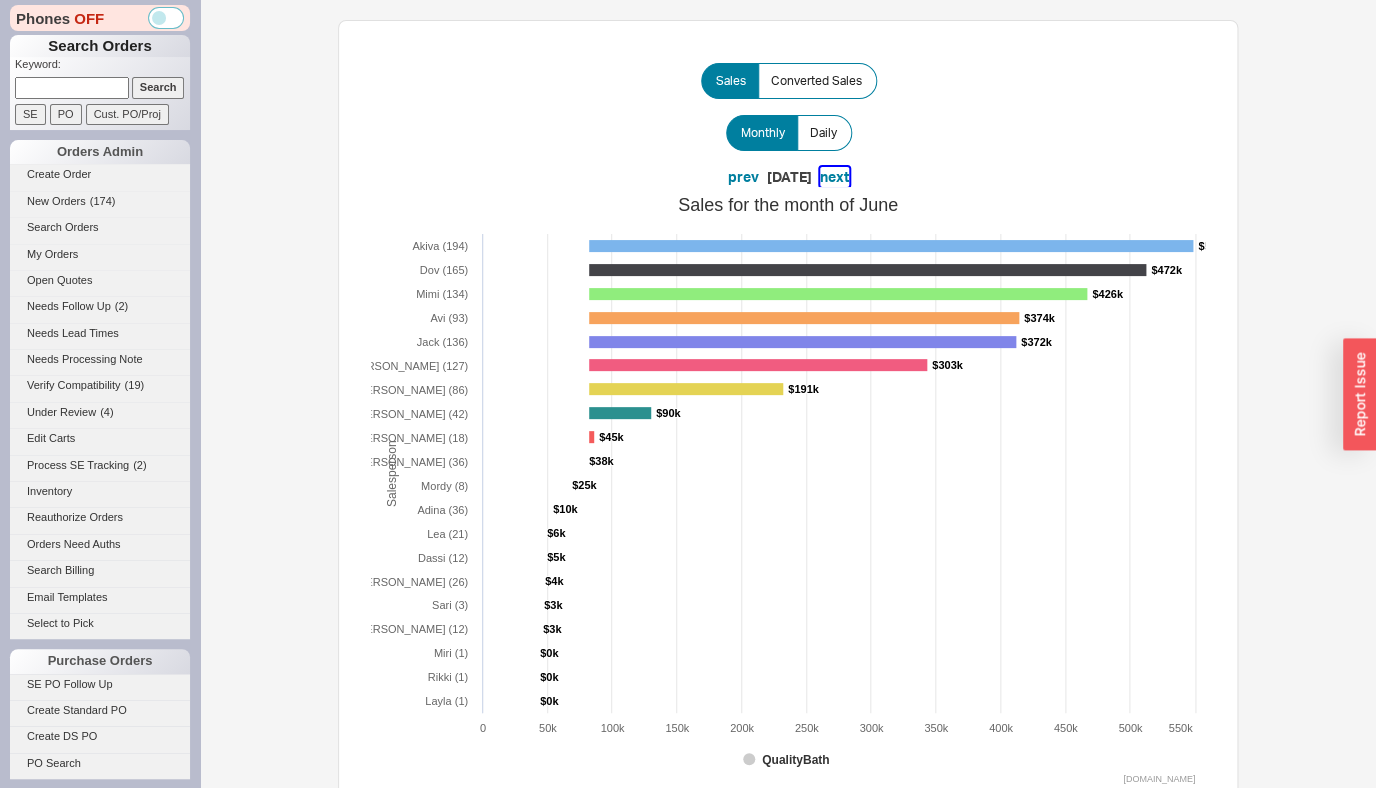 click on "next" at bounding box center (834, 177) 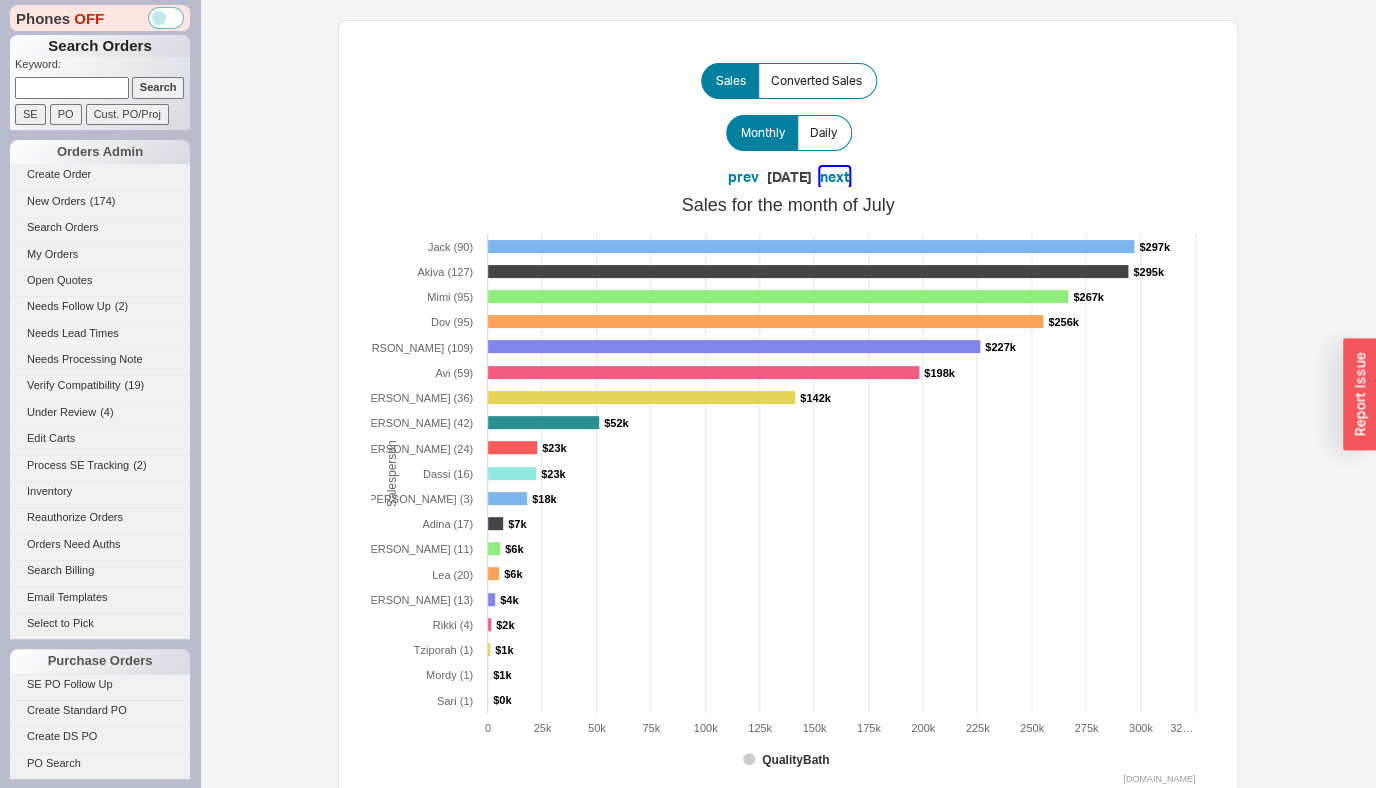 click on "next" at bounding box center (834, 177) 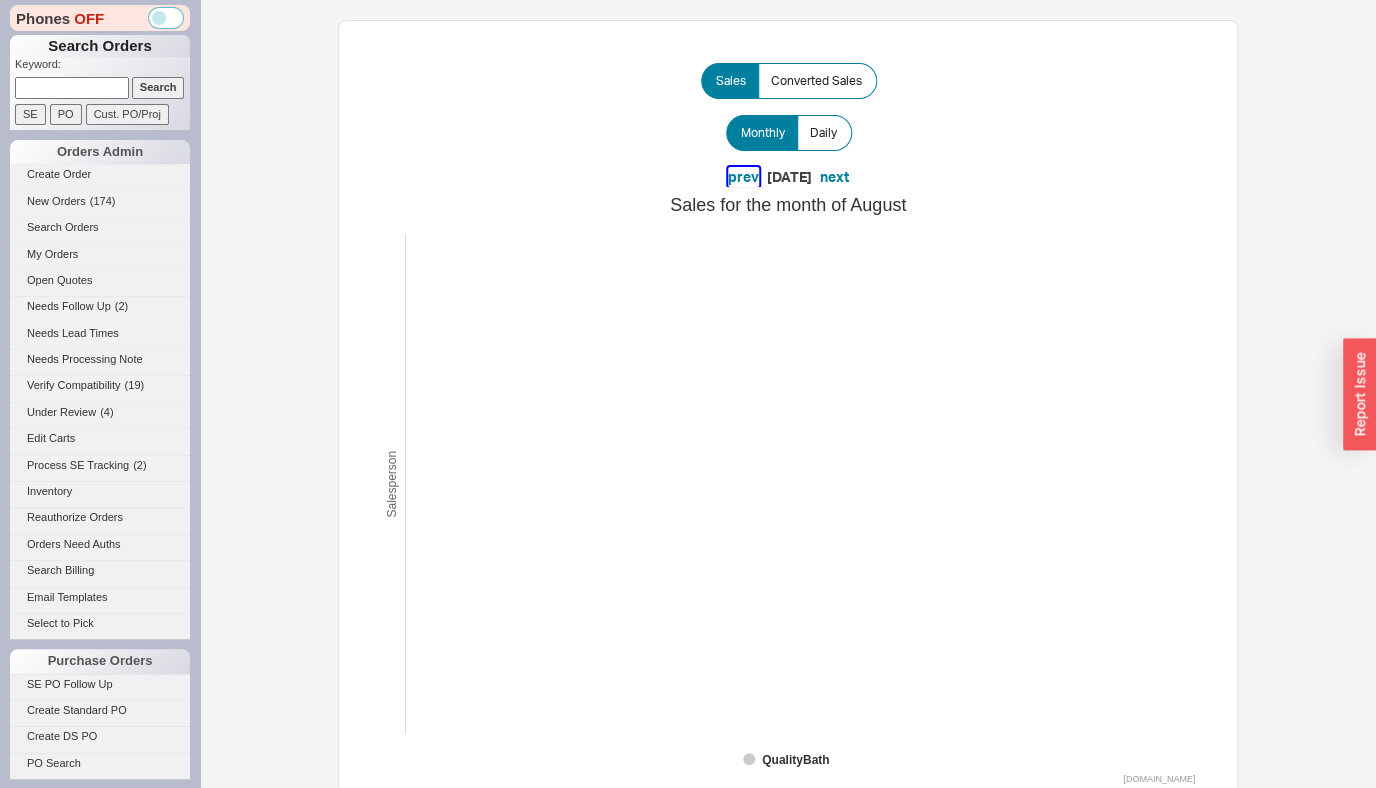 click on "prev" at bounding box center [743, 177] 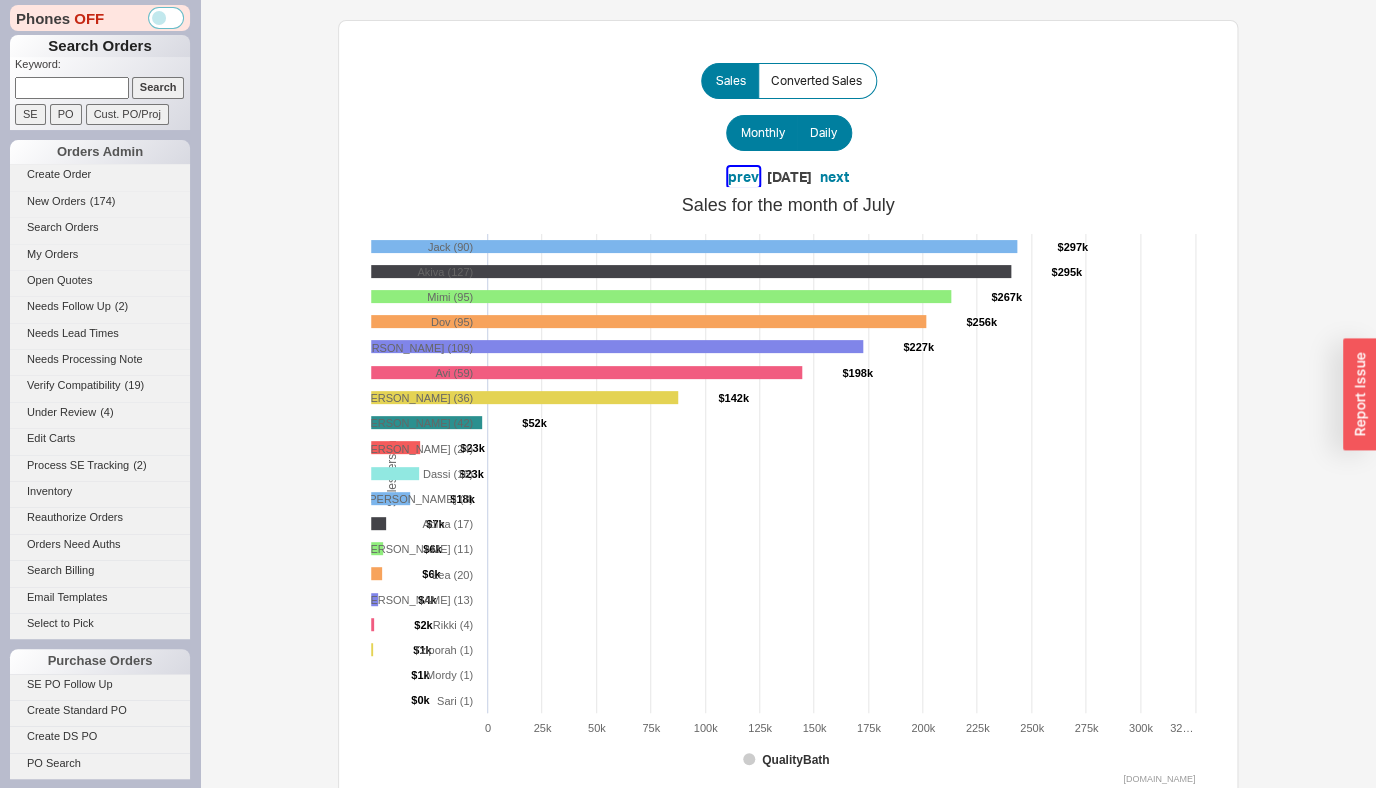 drag, startPoint x: 727, startPoint y: 175, endPoint x: 823, endPoint y: 133, distance: 104.78549 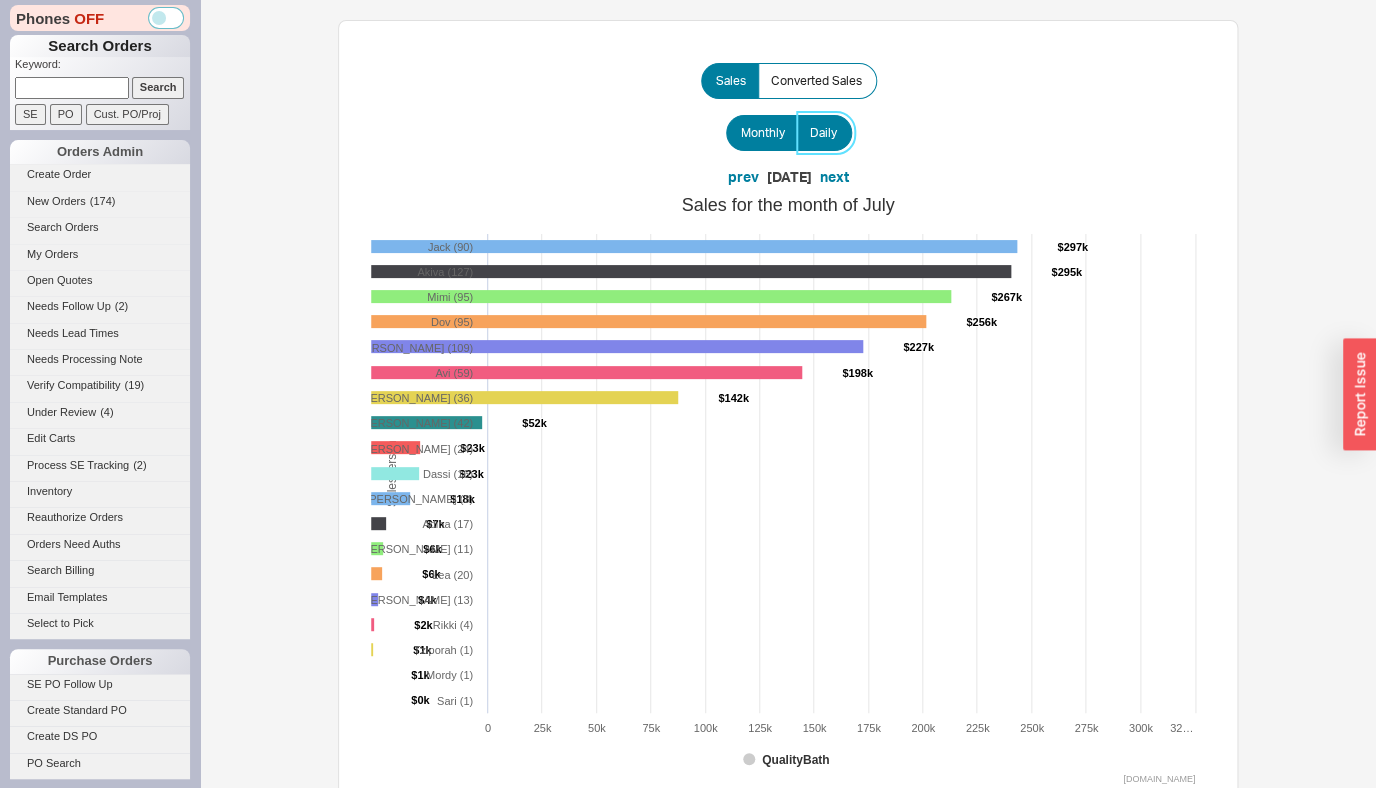 click on "Daily" at bounding box center [823, 133] 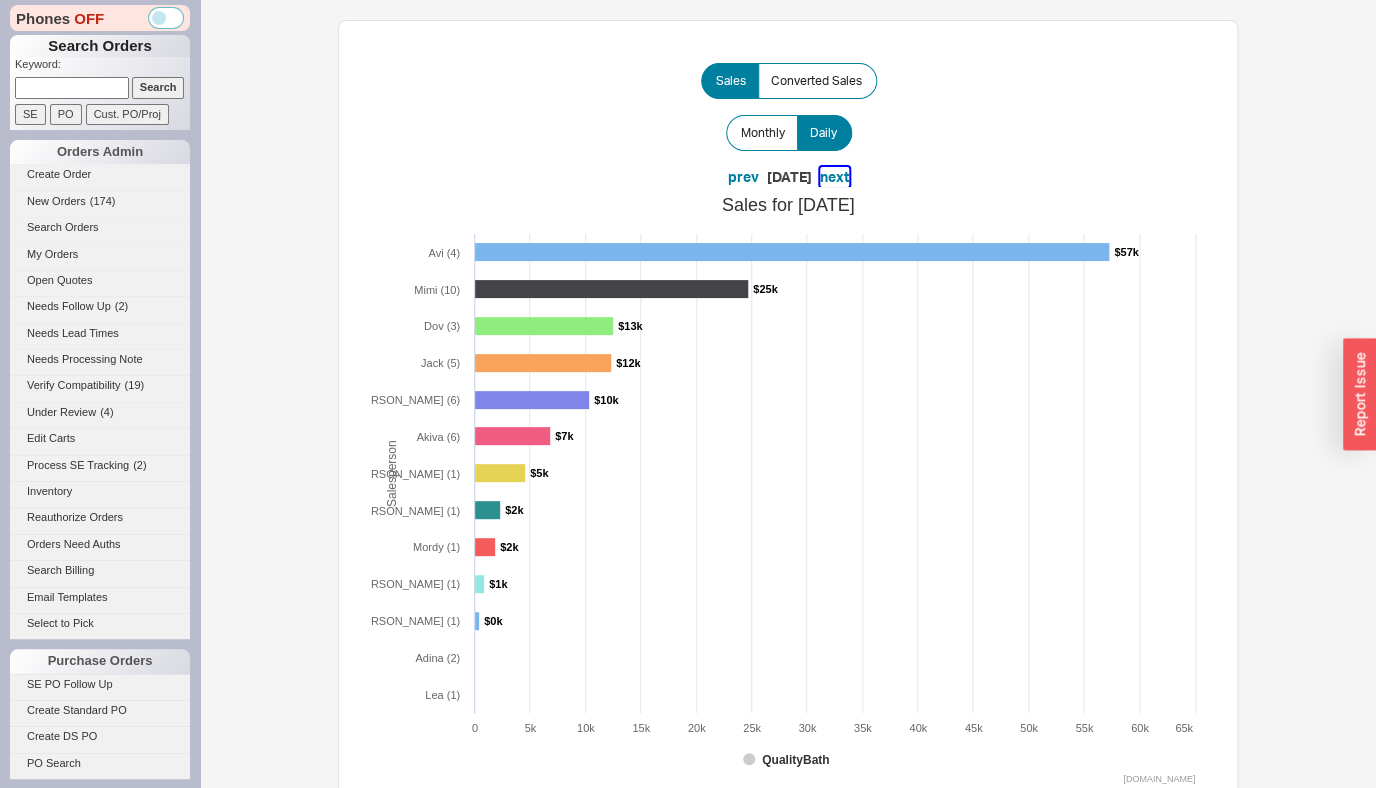 click on "next" at bounding box center (834, 177) 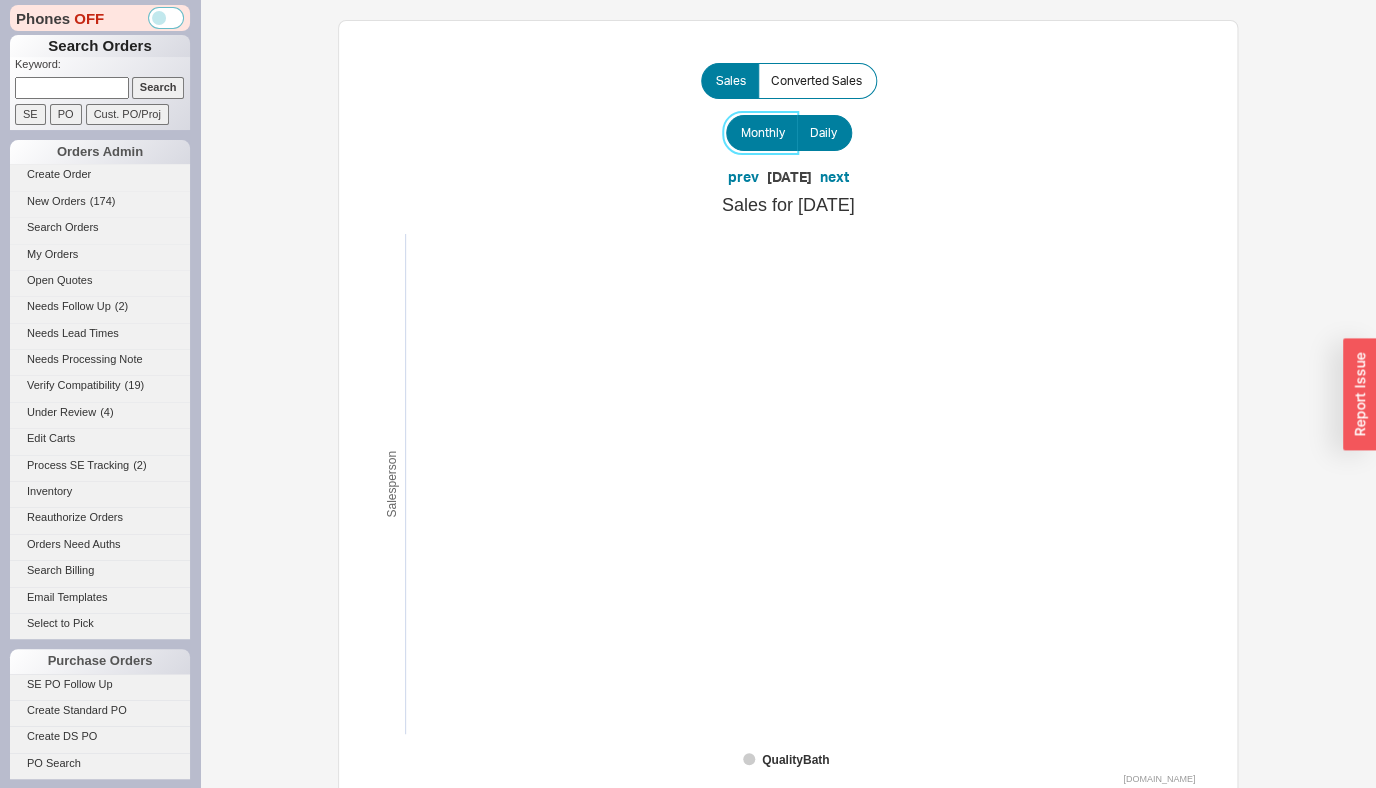 click on "Monthly" at bounding box center [763, 133] 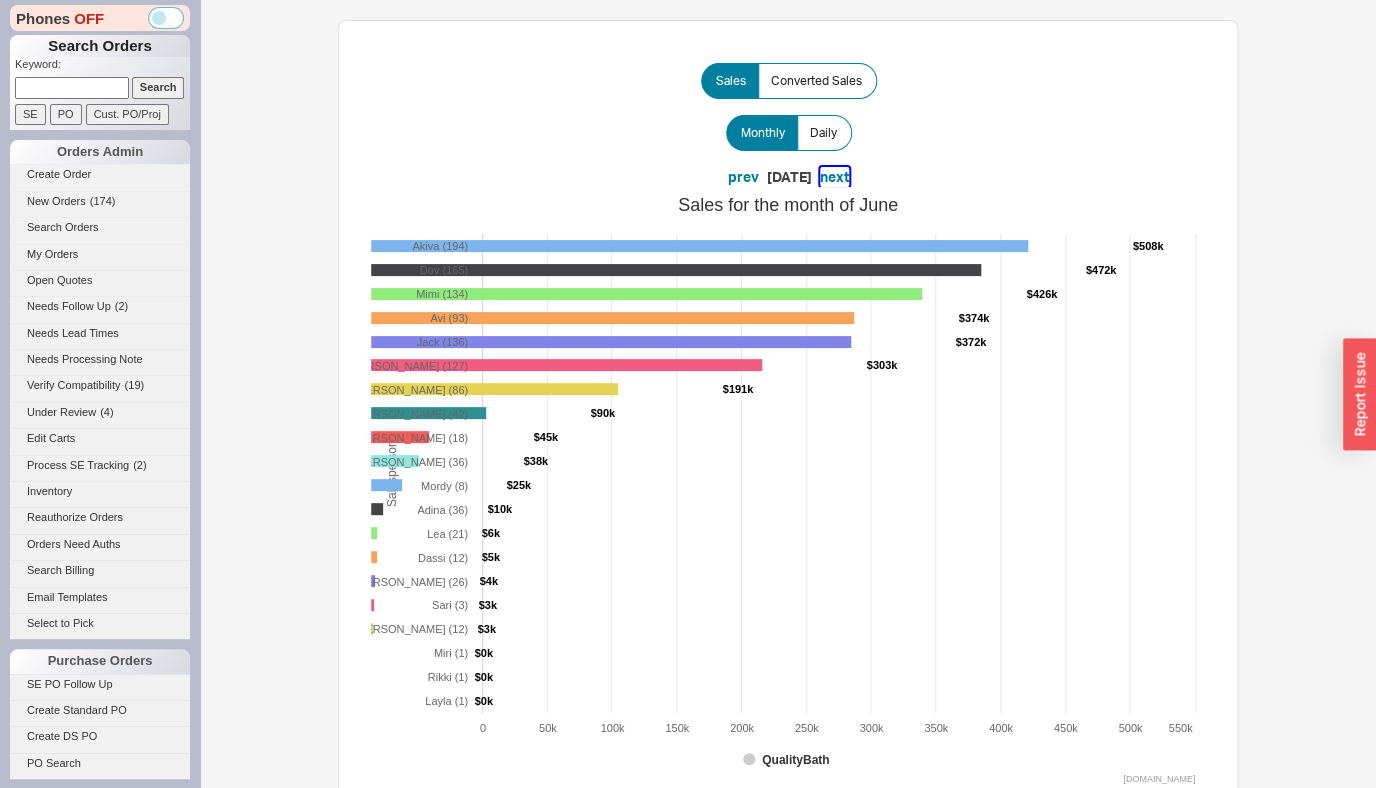 click on "next" at bounding box center [834, 177] 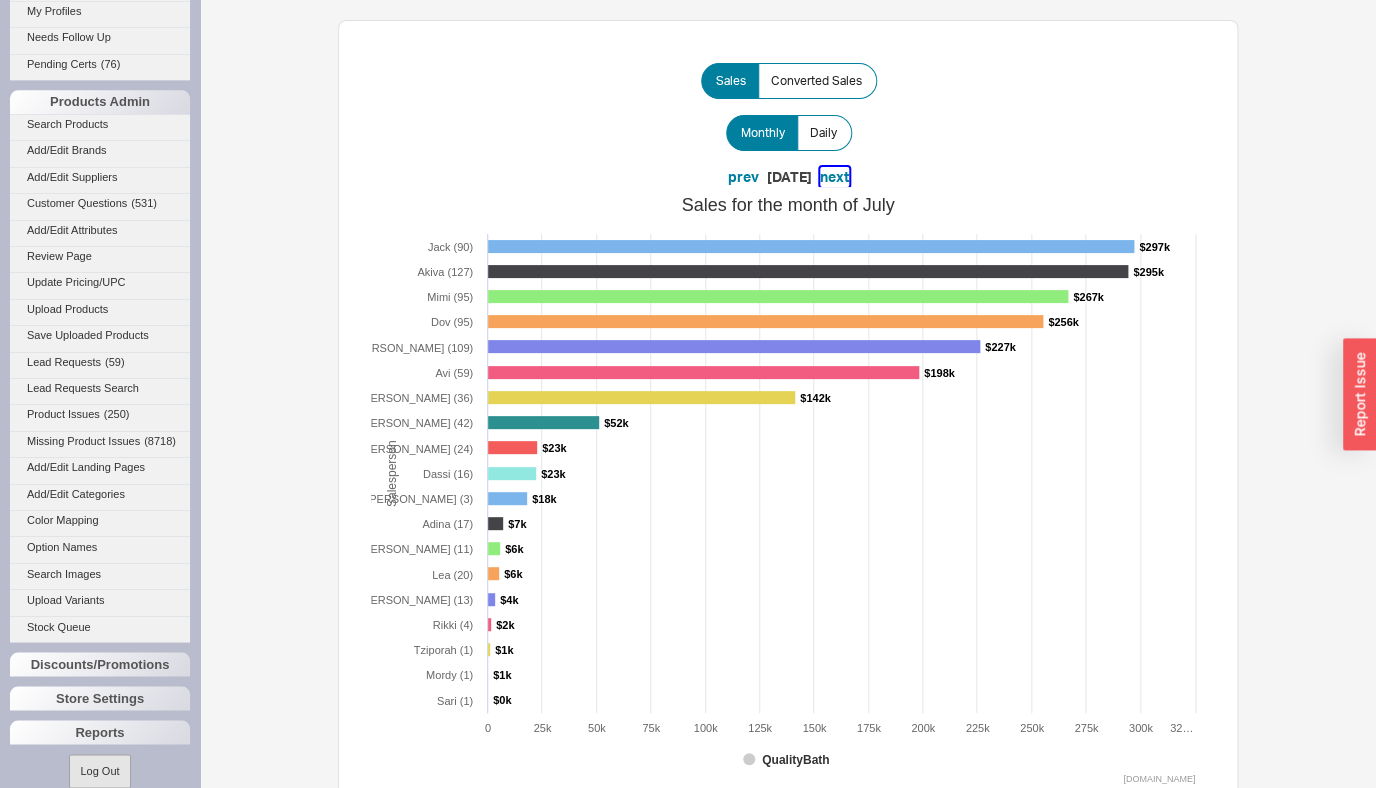 scroll, scrollTop: 881, scrollLeft: 0, axis: vertical 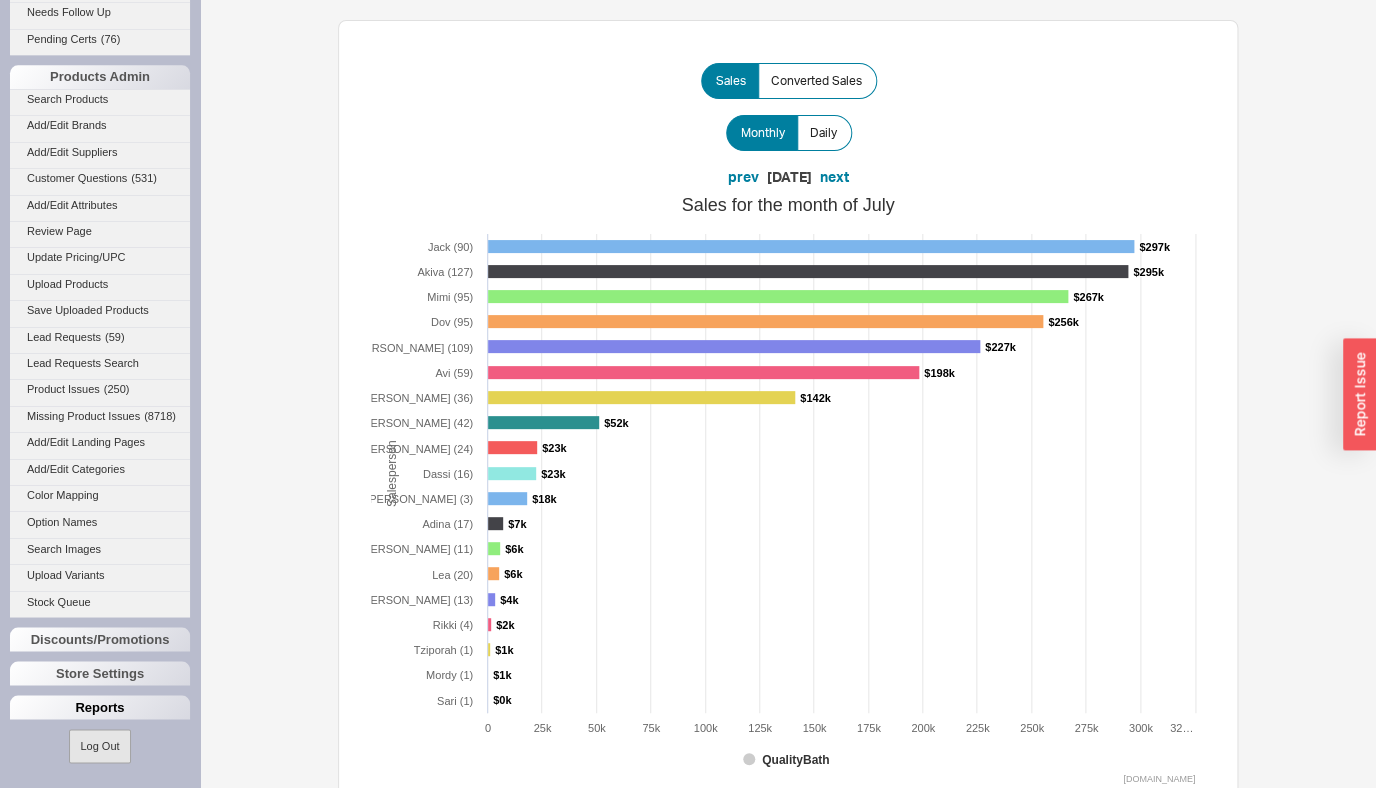 click on "Reports" at bounding box center (100, 707) 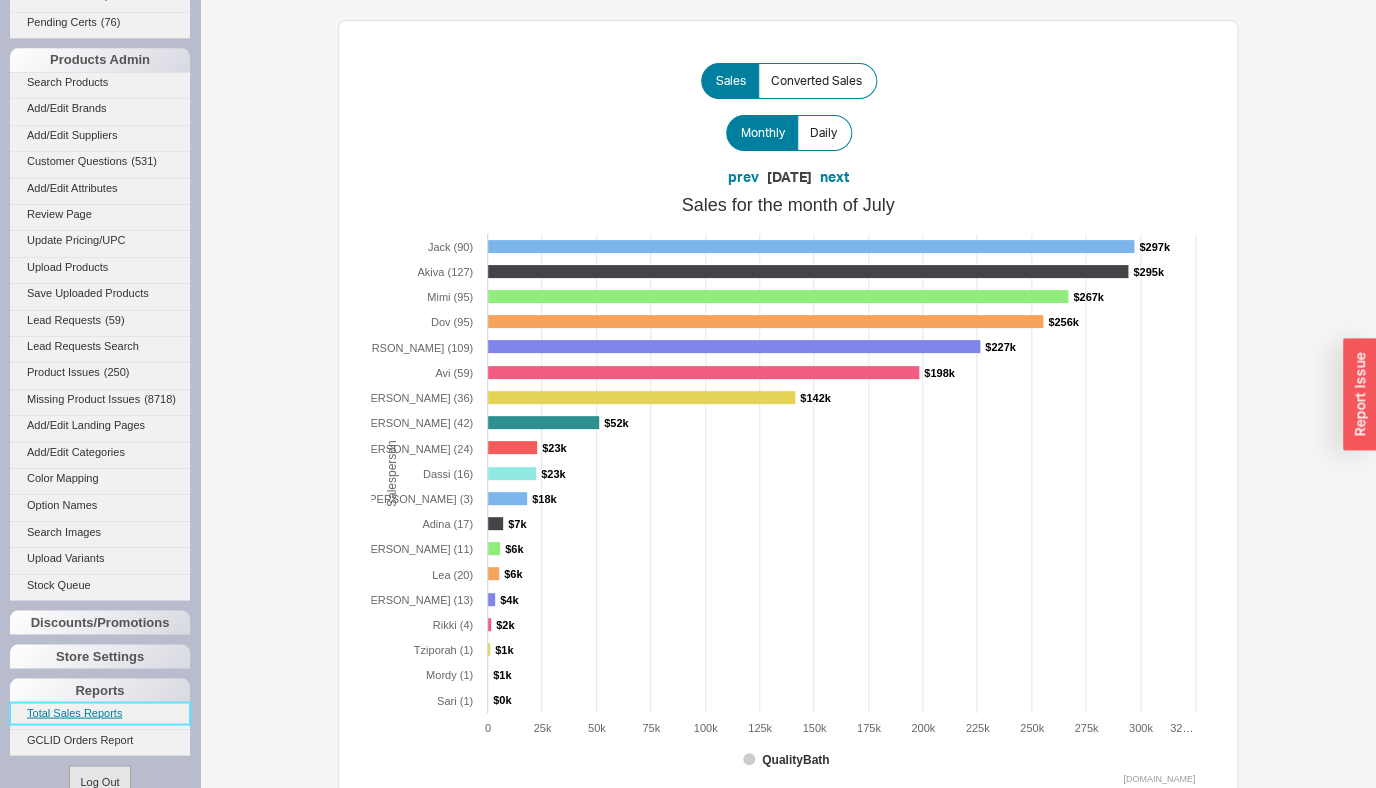 click on "Total Sales Reports" at bounding box center (100, 712) 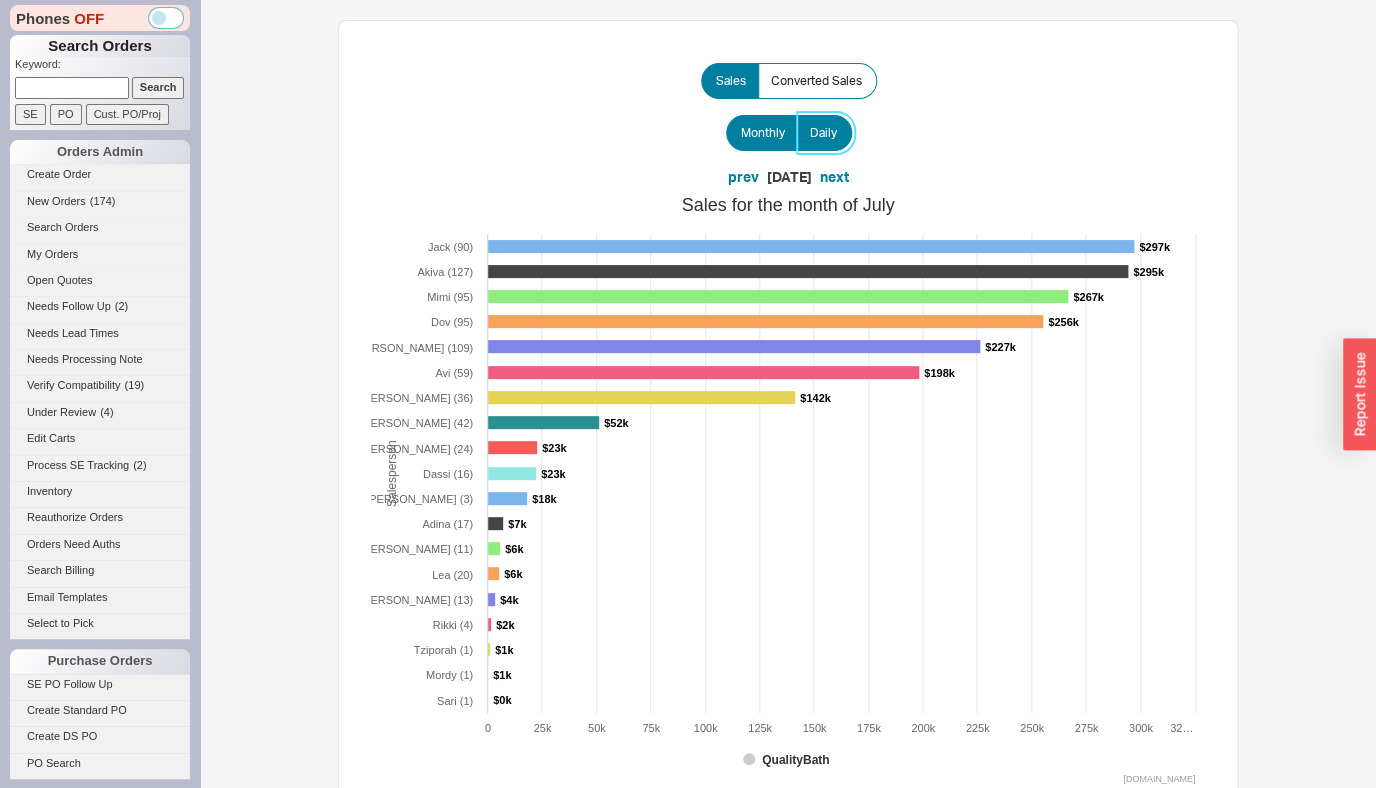 click on "Daily" at bounding box center (823, 133) 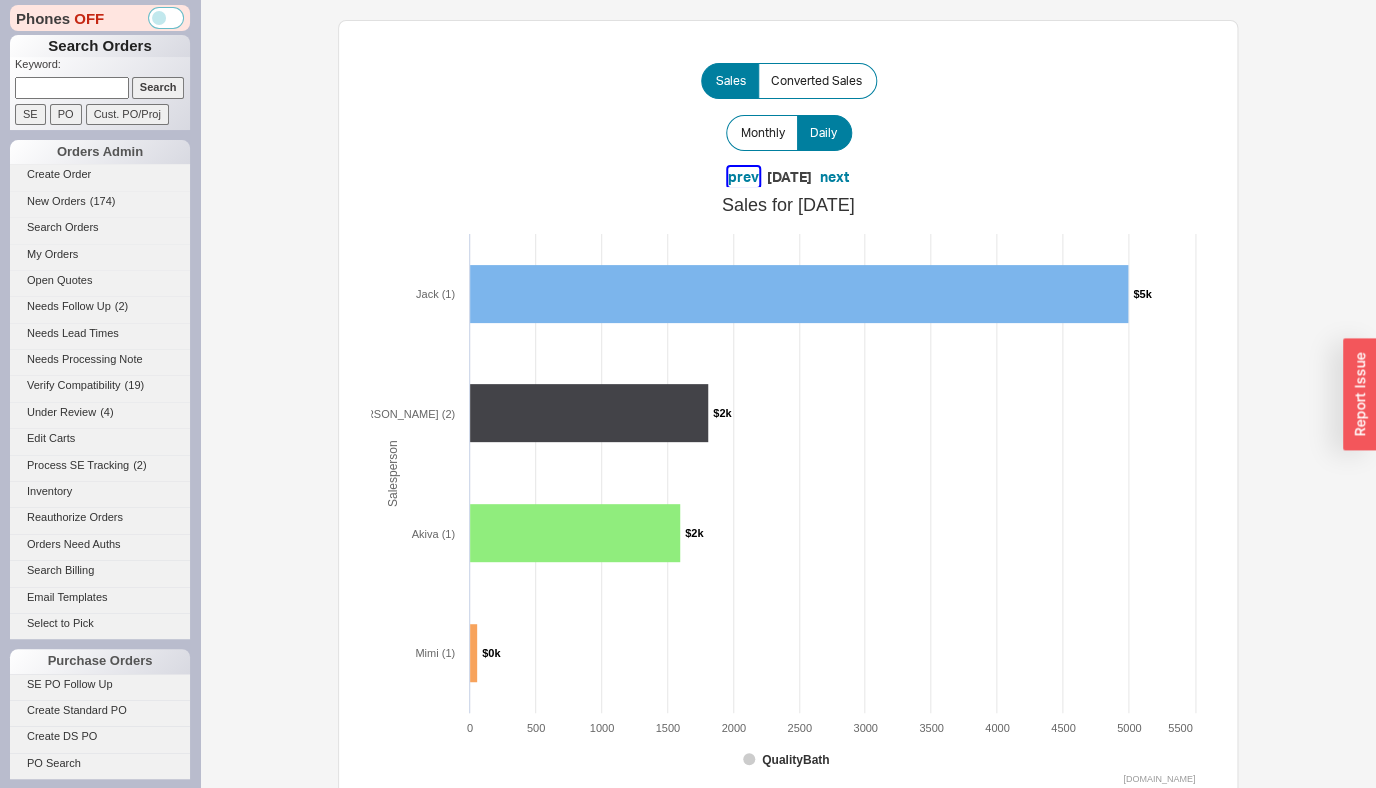 click on "prev" at bounding box center [743, 177] 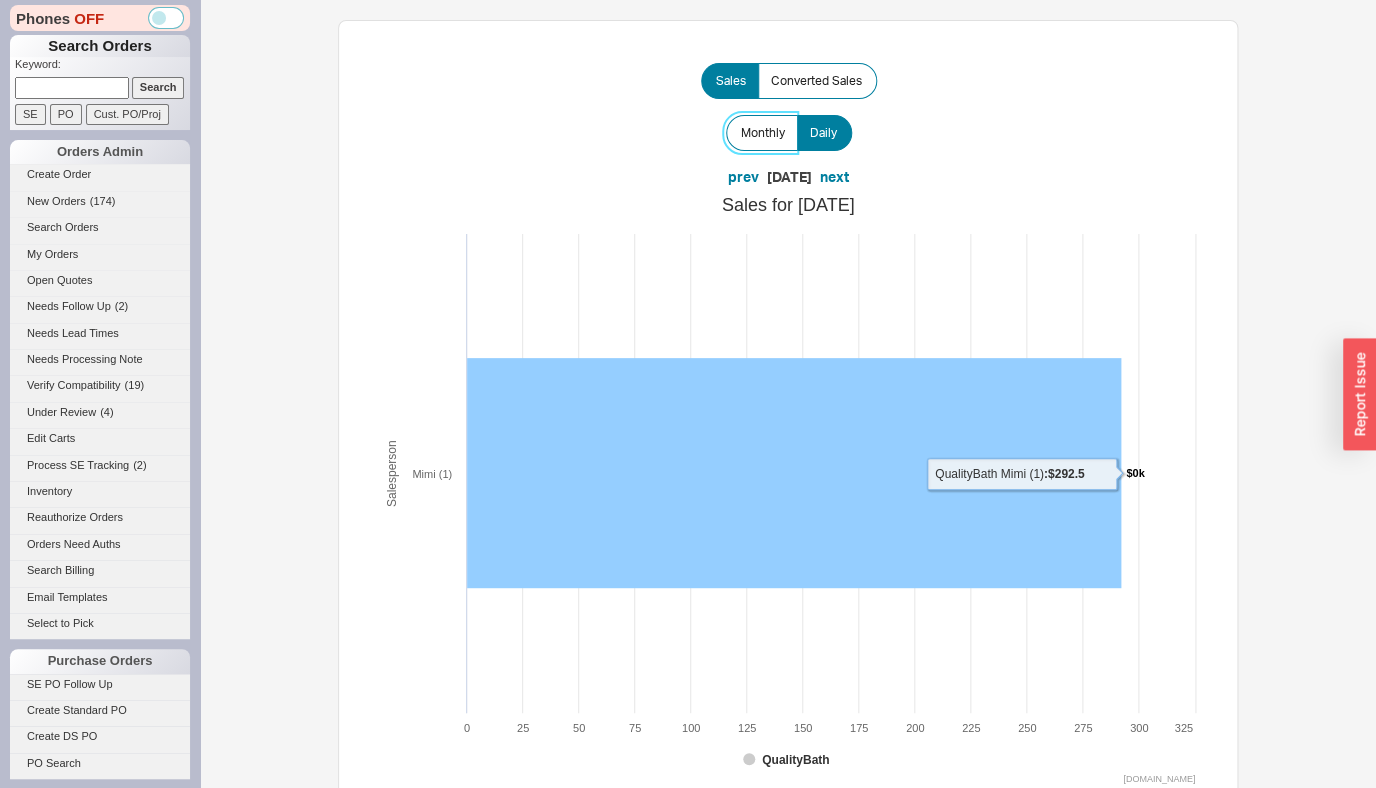 click on "Monthly" at bounding box center (762, 133) 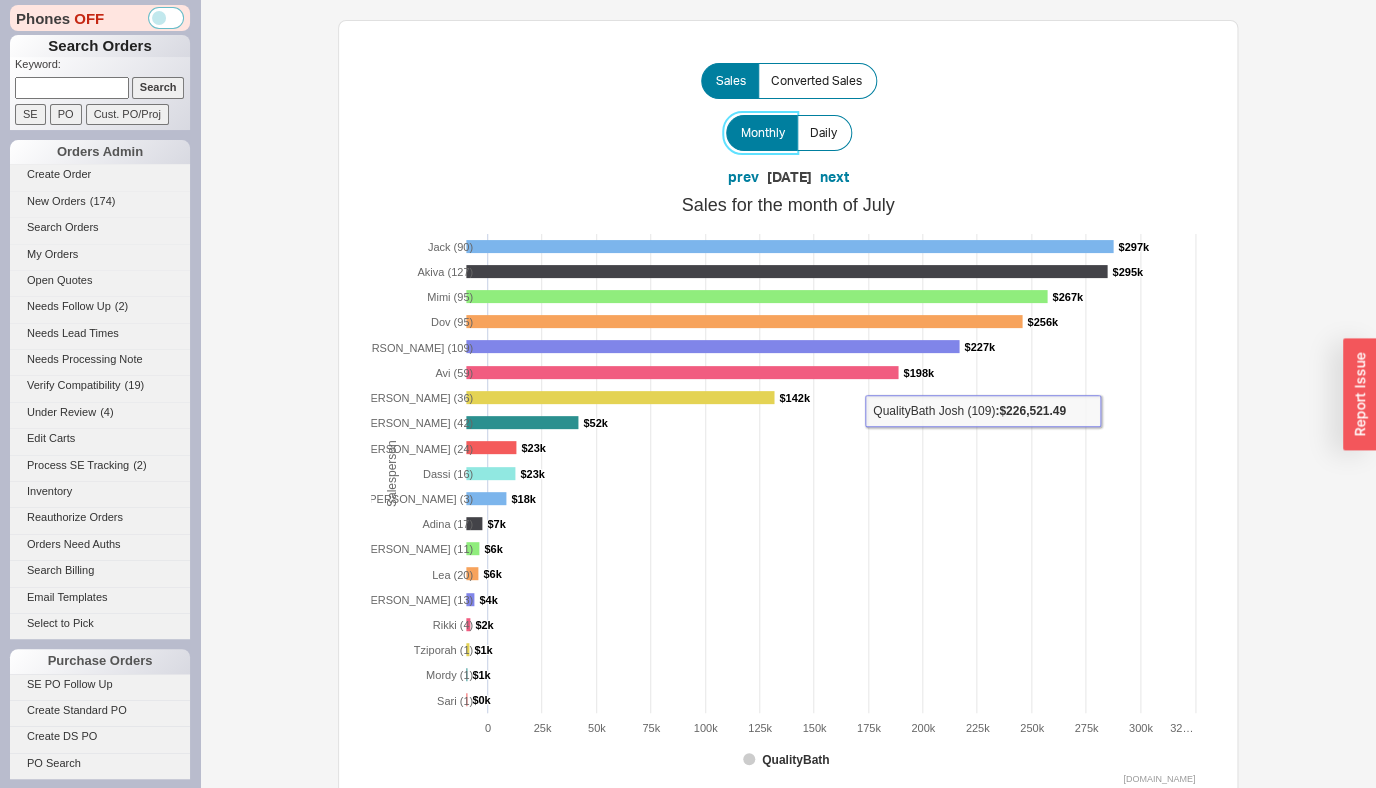 scroll, scrollTop: 0, scrollLeft: 0, axis: both 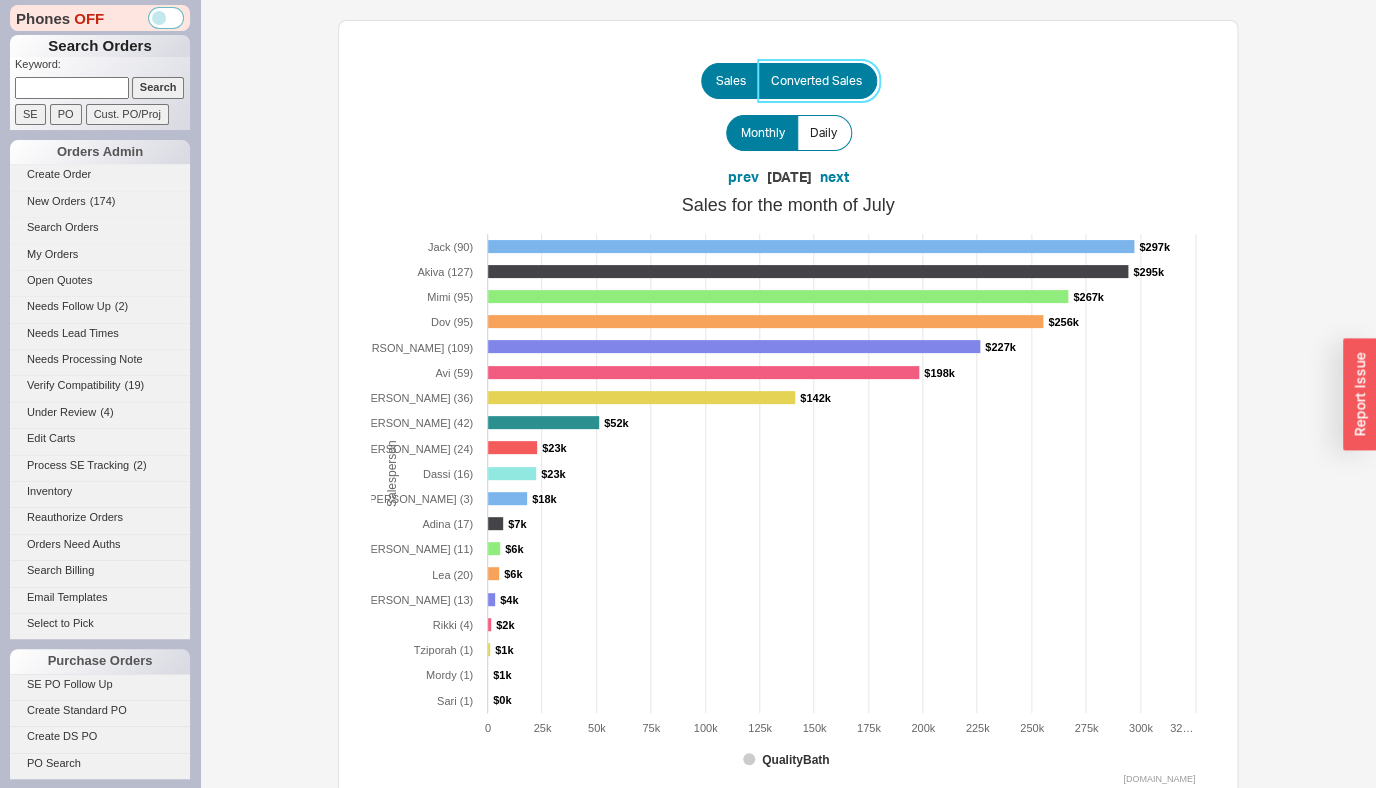 click on "Converted Sales" at bounding box center (816, 81) 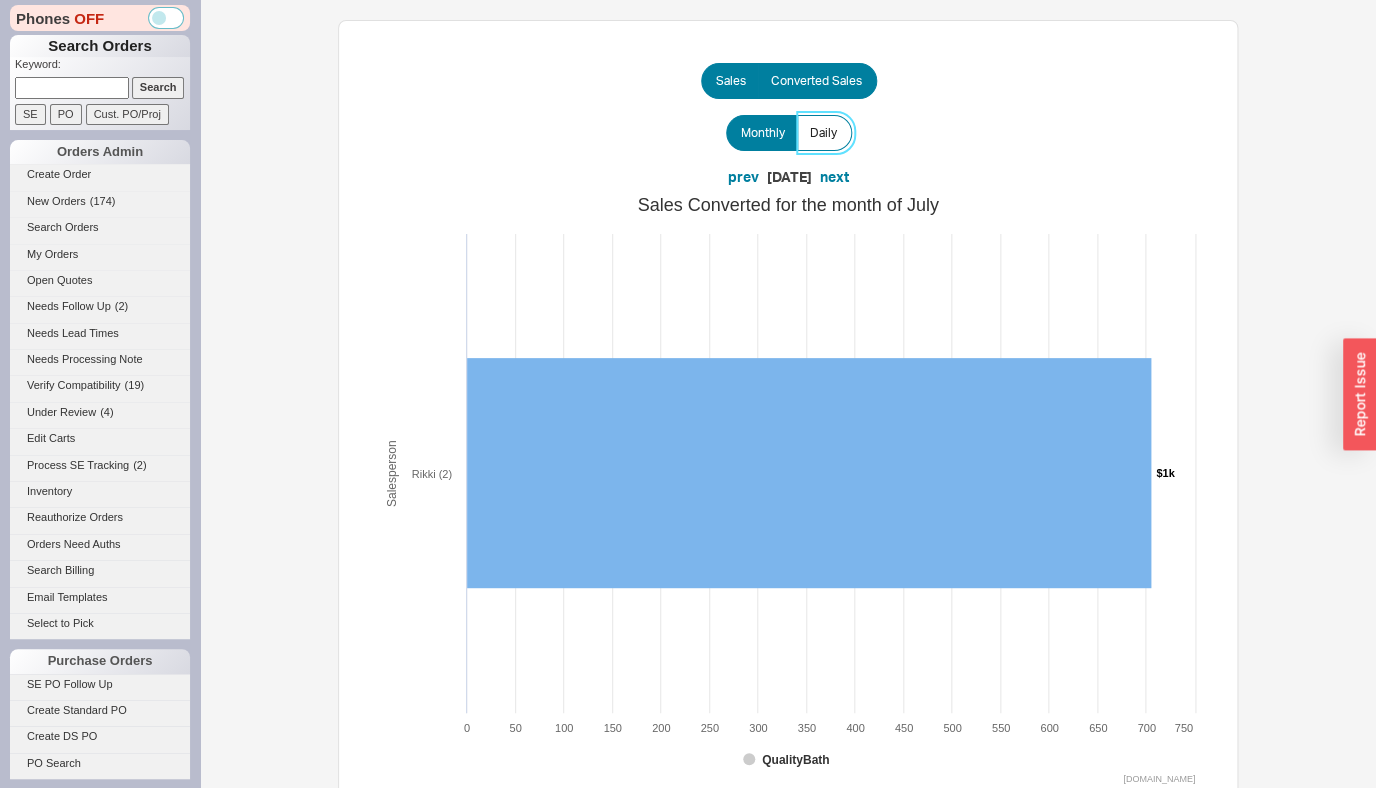 click on "Daily" at bounding box center [823, 133] 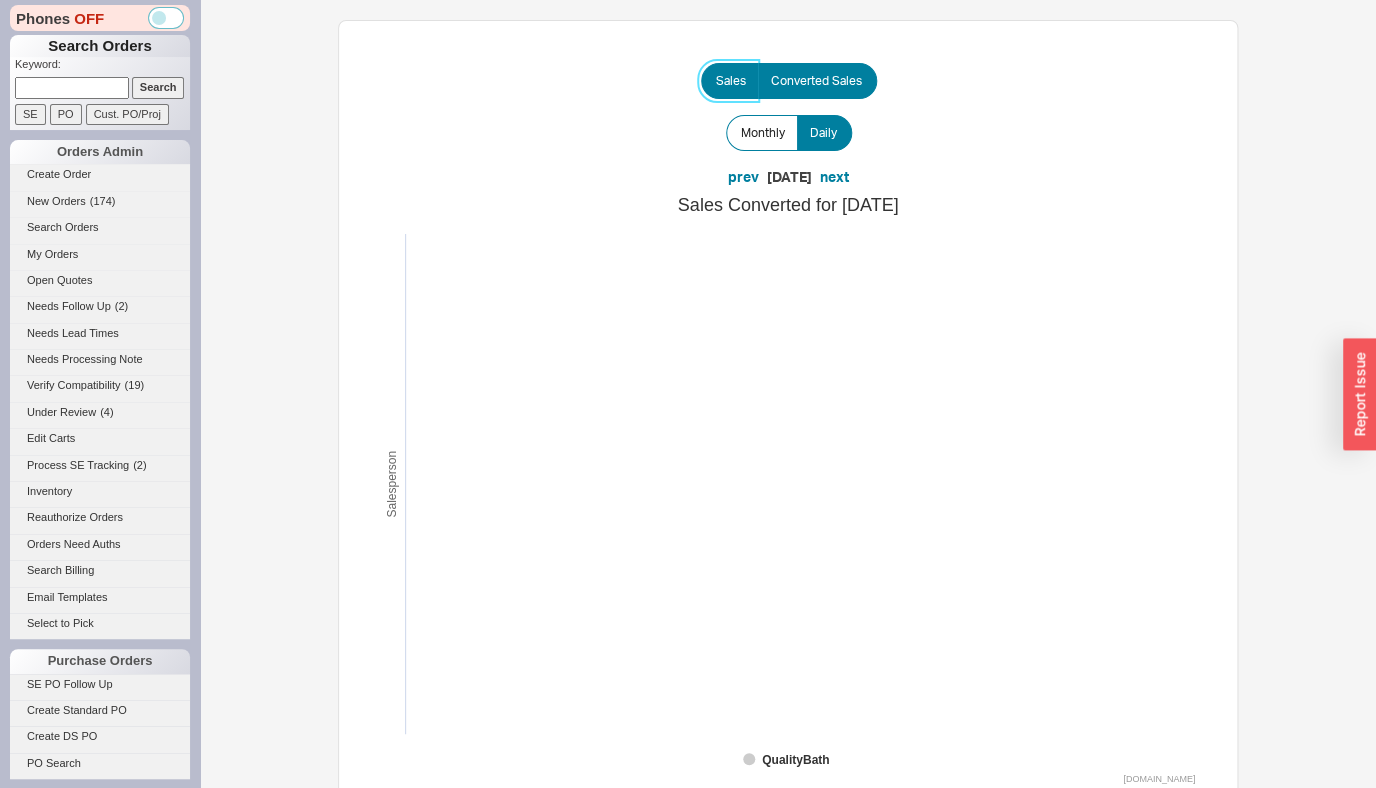 click on "Sales" at bounding box center (731, 81) 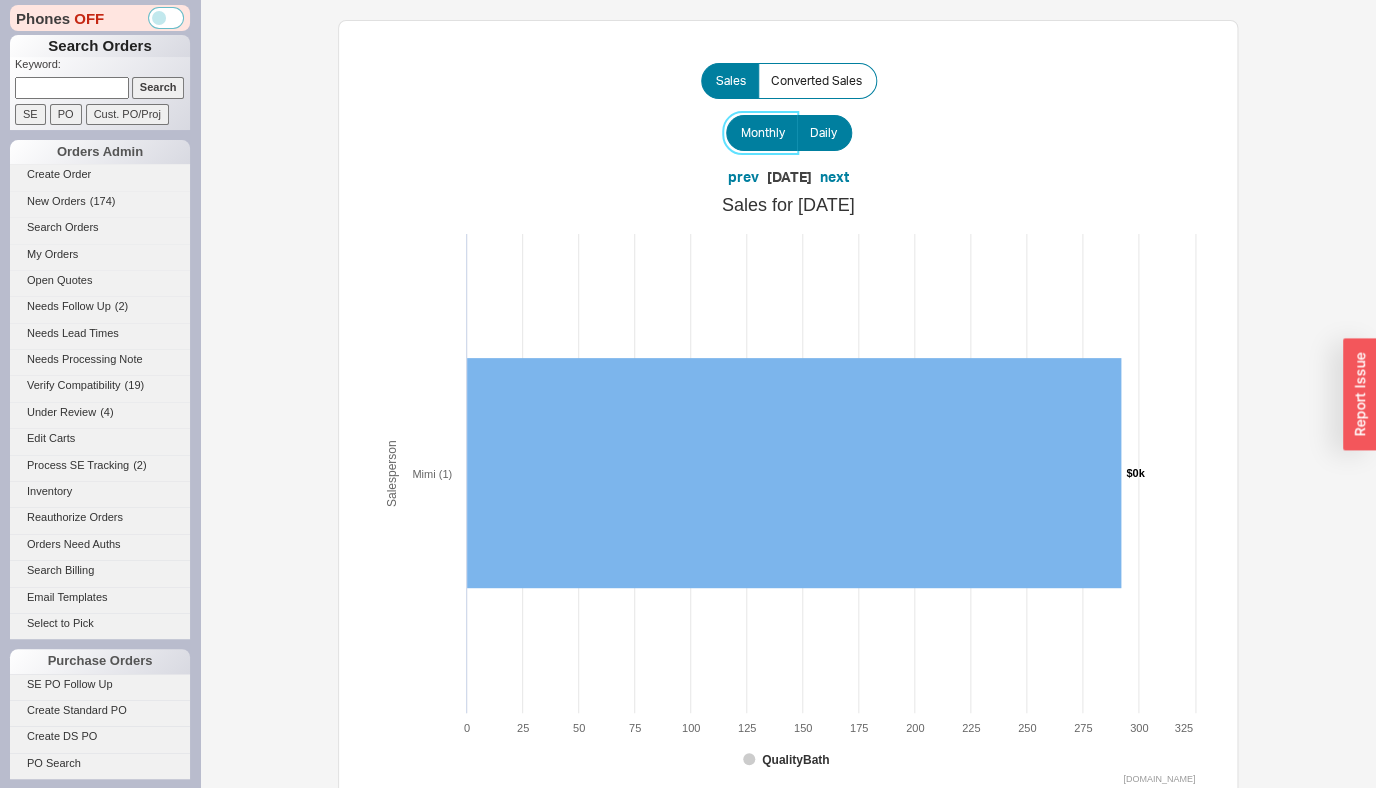 click on "Monthly" at bounding box center [762, 133] 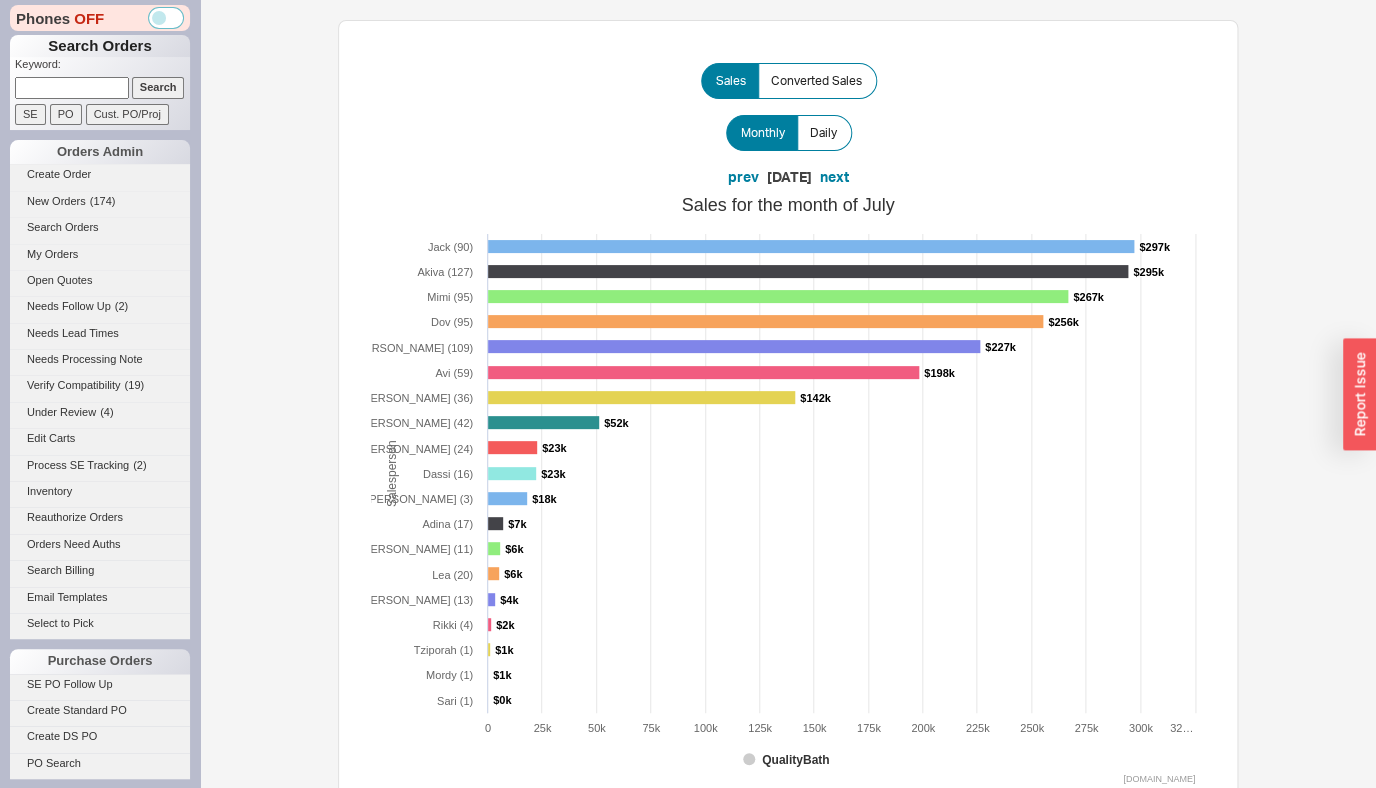click on "Sales  Converted Sales Monthly Daily prev [DATE] next Created with Highcharts 7.2.2 Salesperson Sales for the month of July $297k $297k $295k $295k $267k $267k $256k $256k $227k $227k $198k $198k $142k $142k $52k $52k $23k $23k $23k $23k $18k $18k $7k $7k $6k $6k $6k $6k $4k $4k $2k $2k $1k $1k $1k $1k $0k $0k QualityBath Jack (90) [PERSON_NAME] (127) [PERSON_NAME] (95) [PERSON_NAME] (95) [PERSON_NAME] (109) Avi (59) [PERSON_NAME] (36) [PERSON_NAME] (42) [PERSON_NAME] (24) [PERSON_NAME] (16) [PERSON_NAME] (3) [PERSON_NAME] (17) [PERSON_NAME] (11) [PERSON_NAME] (20) [PERSON_NAME] (13) [PERSON_NAME] (4) [PERSON_NAME] (1) [PERSON_NAME] (1) Sari (1) 0 25k 50k 75k 100k 125k 150k 175k 200k 225k 250k 275k 300k 32… 325k [DOMAIN_NAME]" at bounding box center [788, 420] 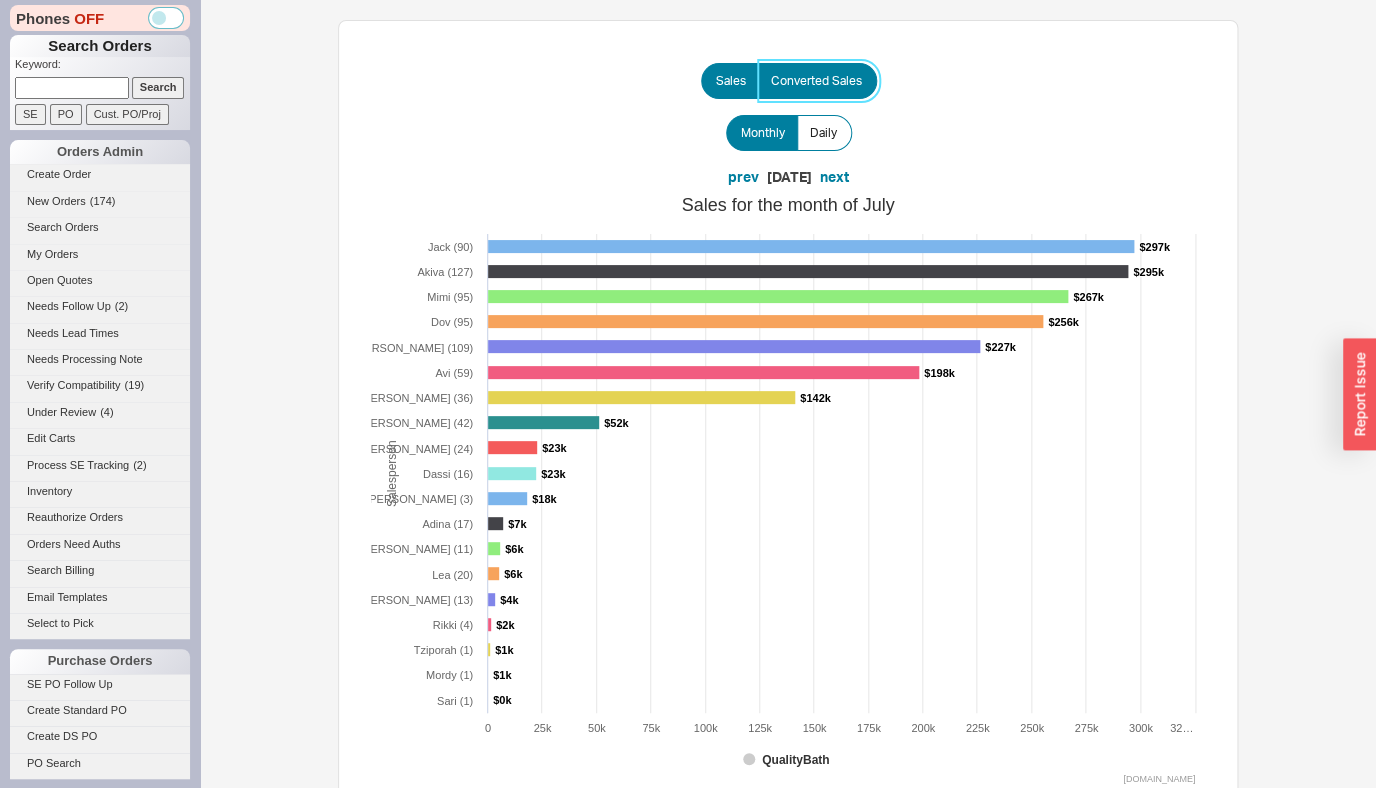 click on "Converted Sales" at bounding box center [817, 81] 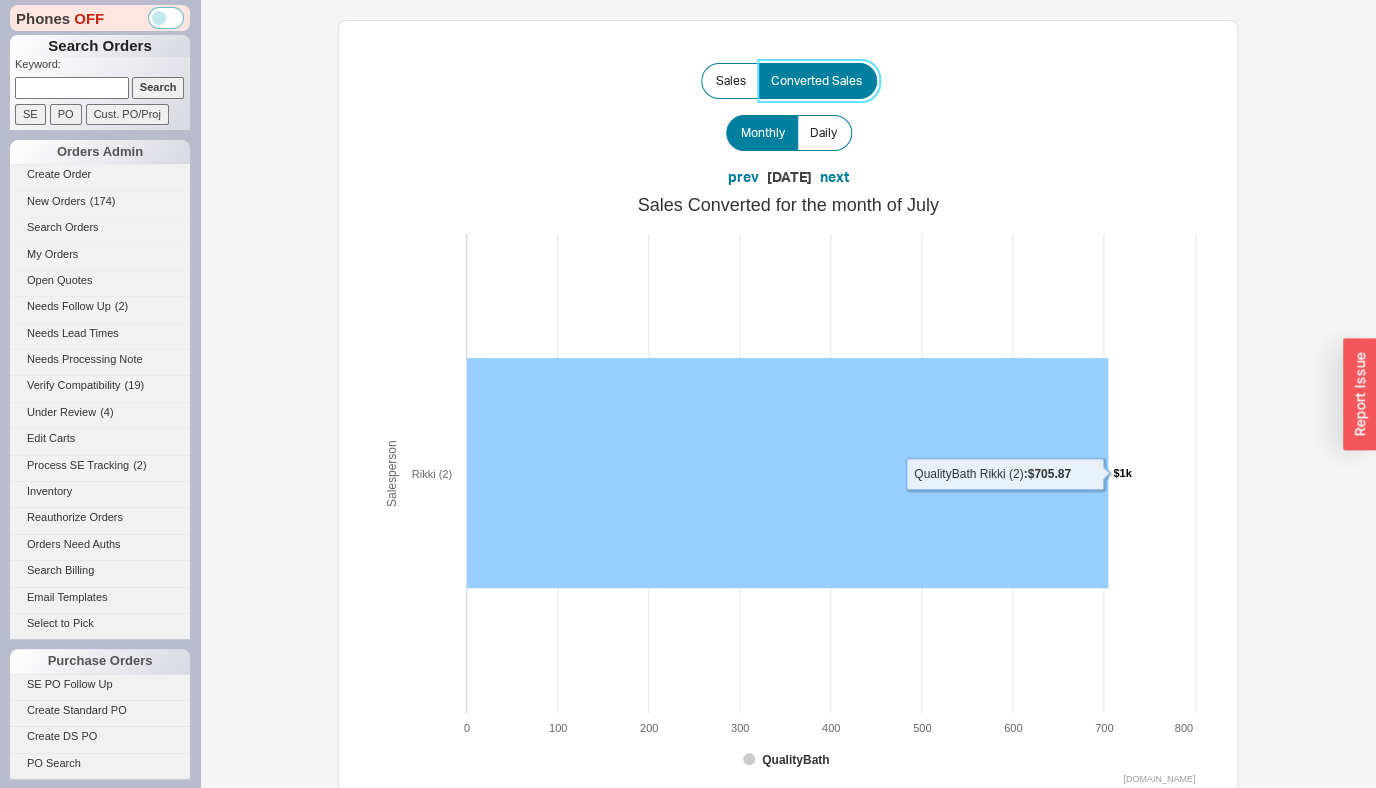 scroll, scrollTop: 52, scrollLeft: 0, axis: vertical 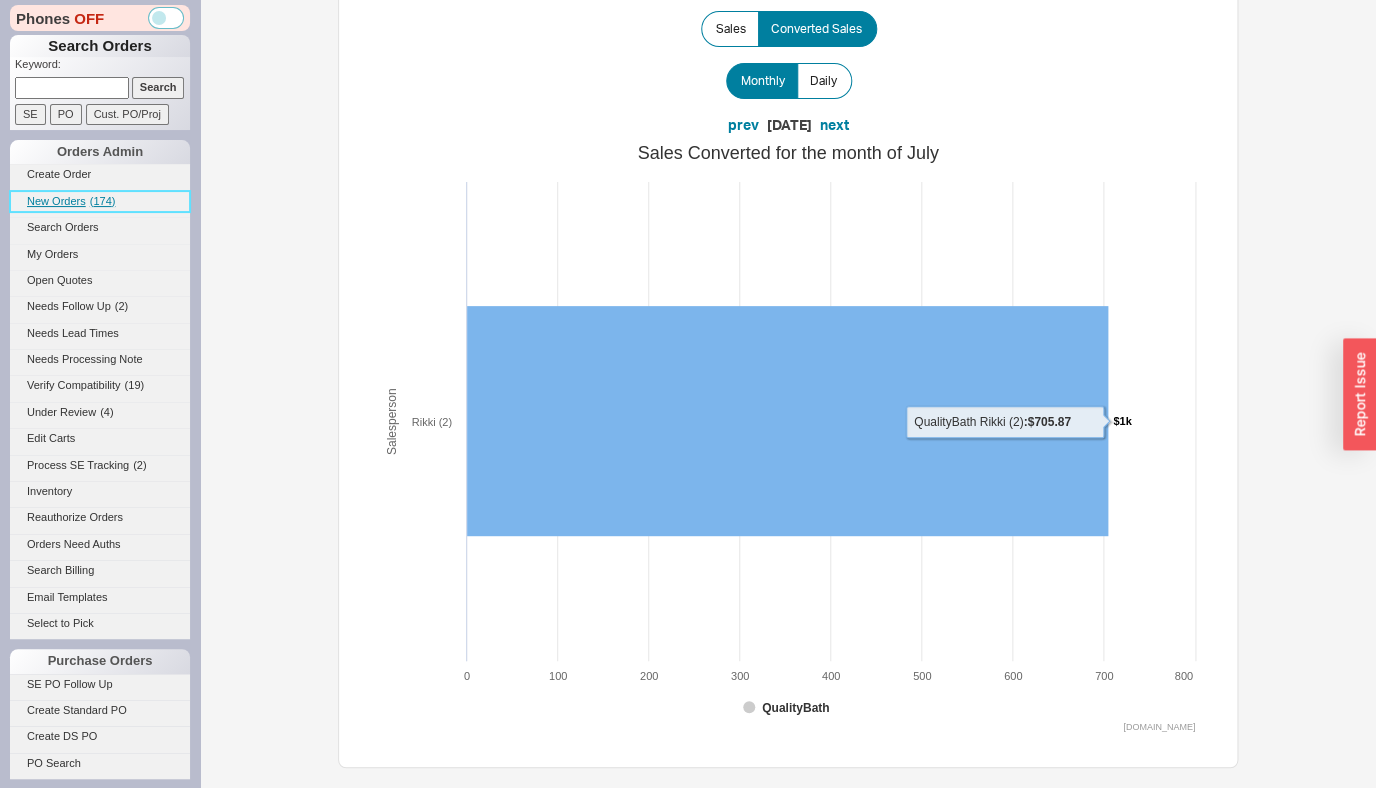 click on "New Orders" at bounding box center [56, 201] 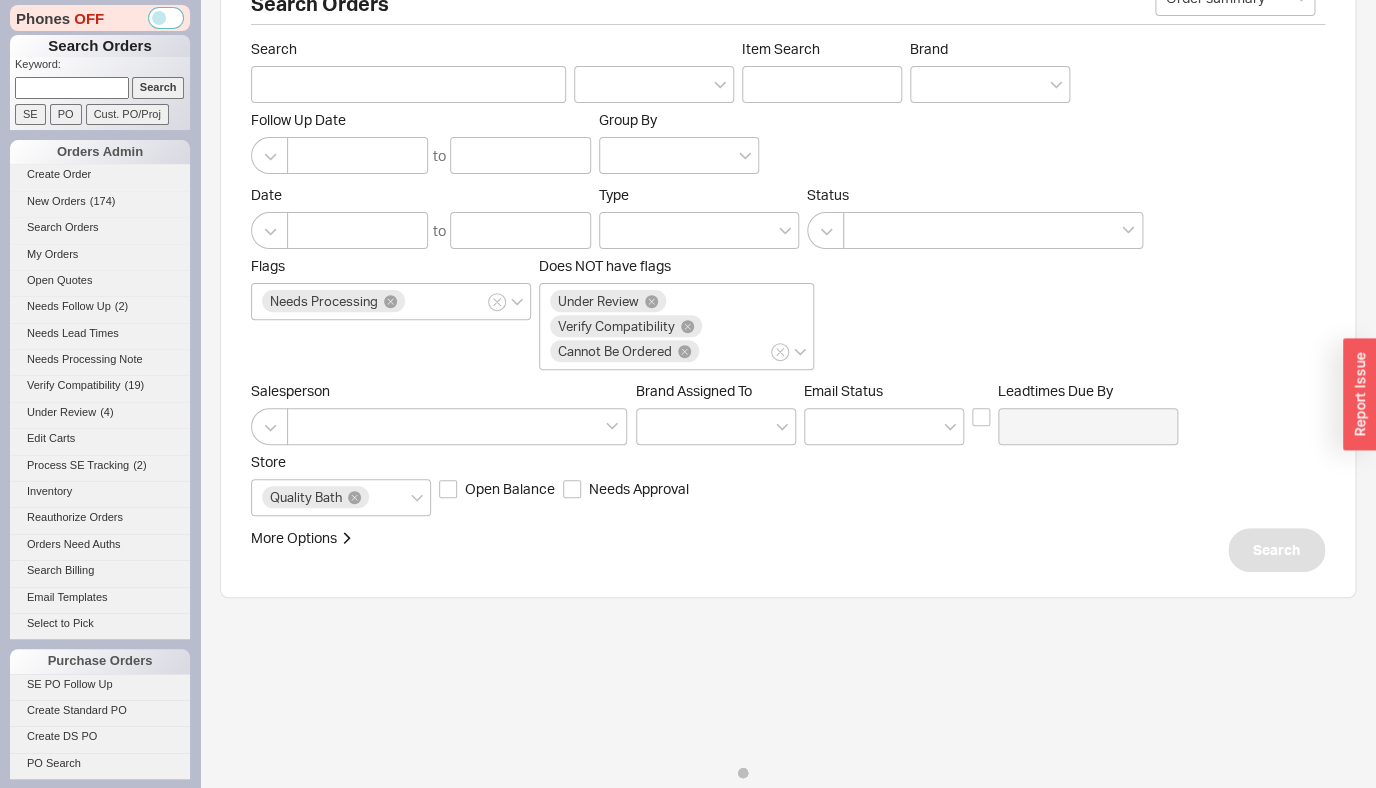 scroll, scrollTop: 0, scrollLeft: 0, axis: both 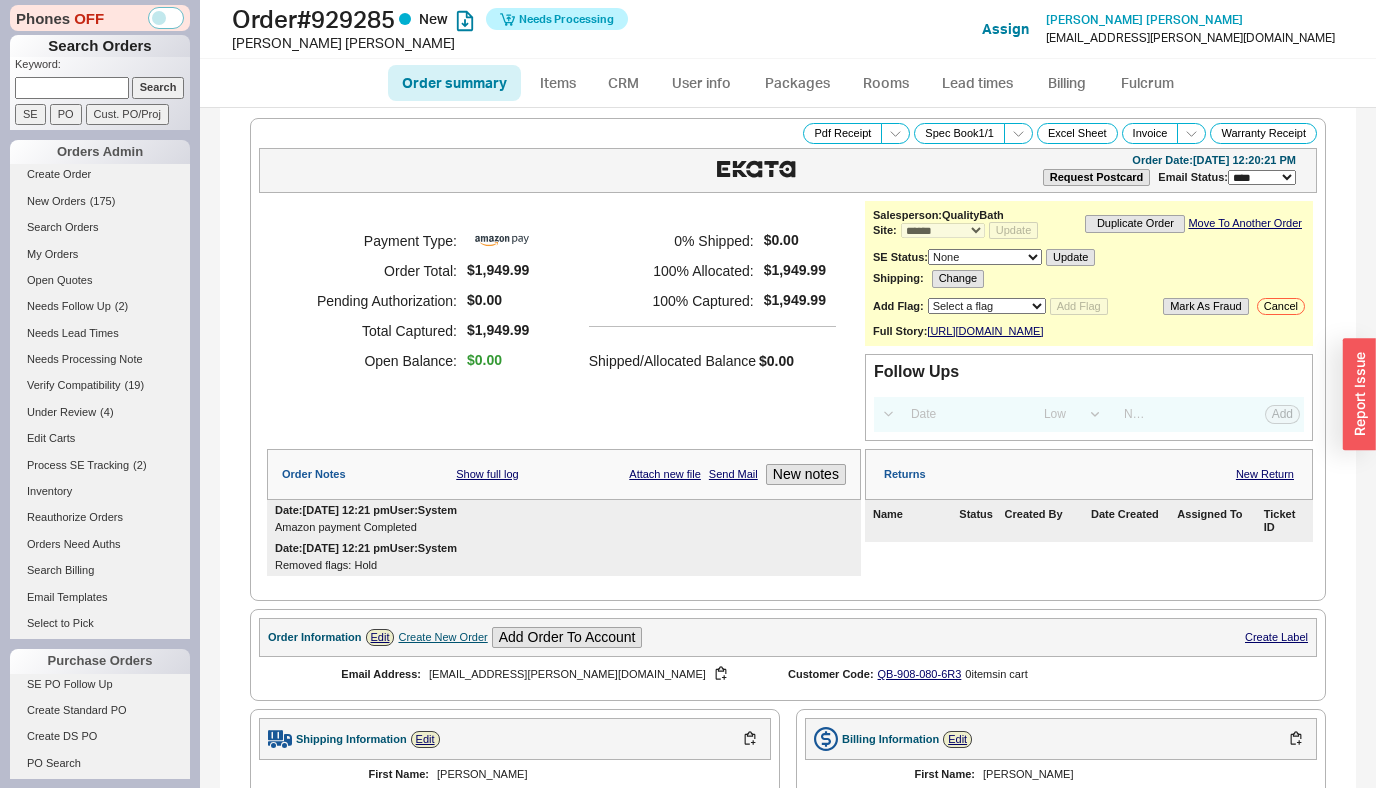select on "*" 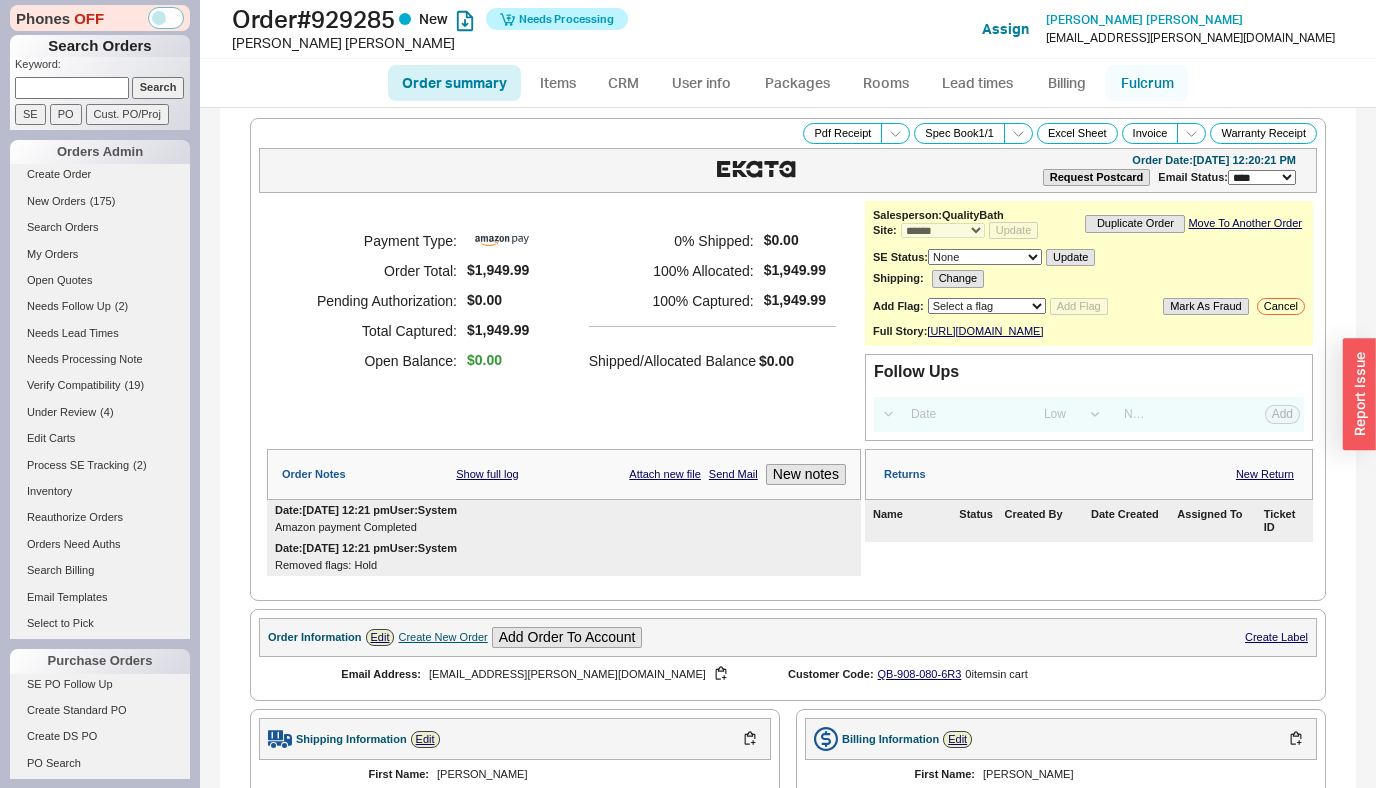 scroll, scrollTop: 0, scrollLeft: 0, axis: both 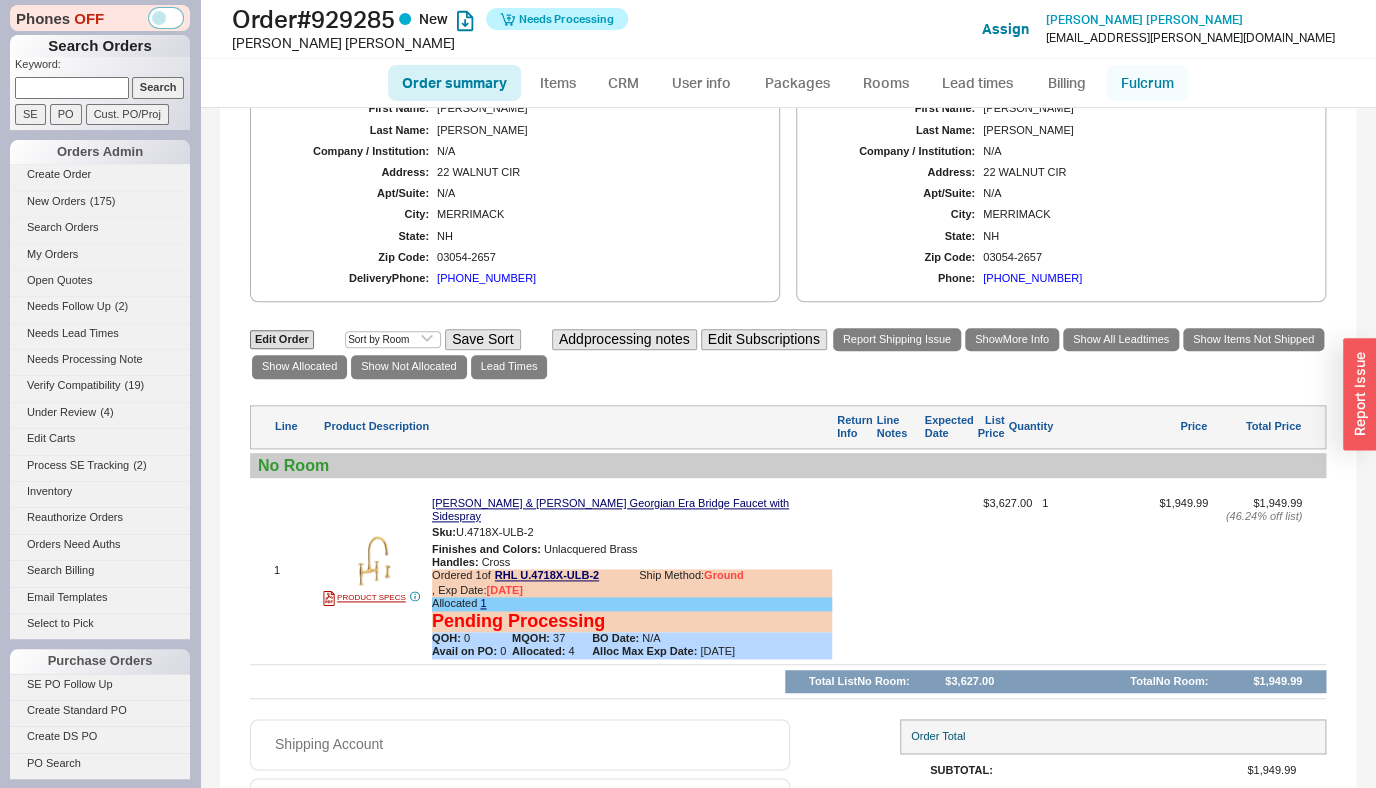 click on "Fulcrum" at bounding box center (1147, 83) 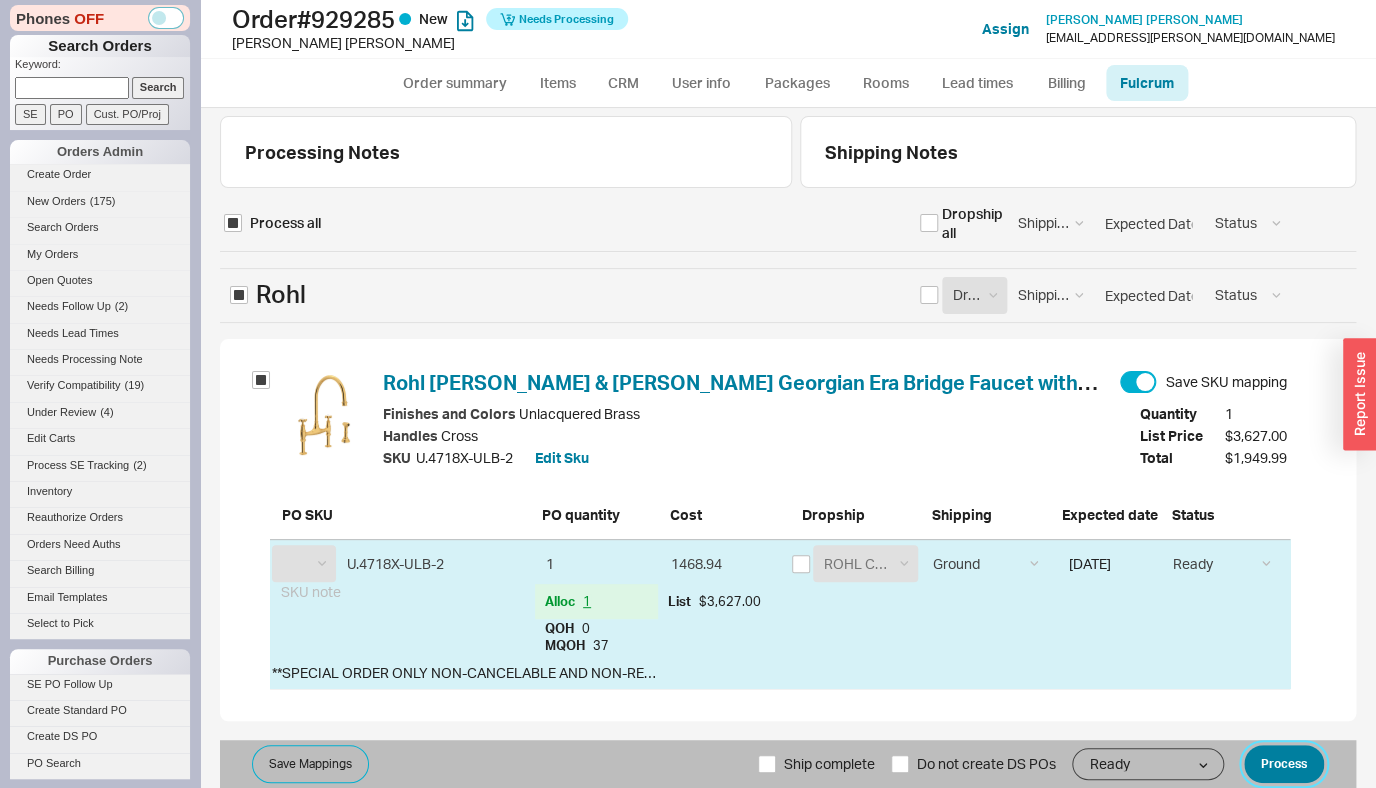 click on "Process" at bounding box center [1284, 764] 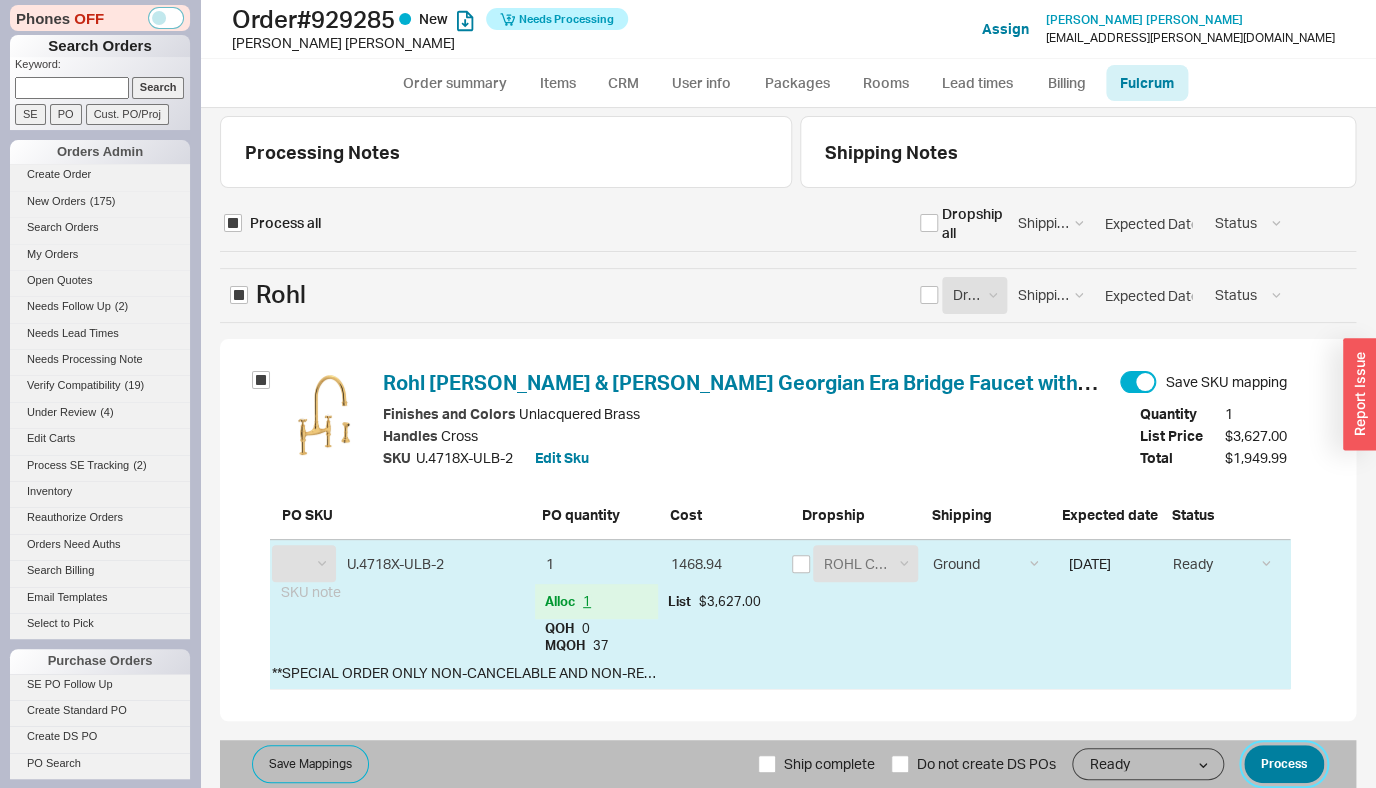 select on "RHL" 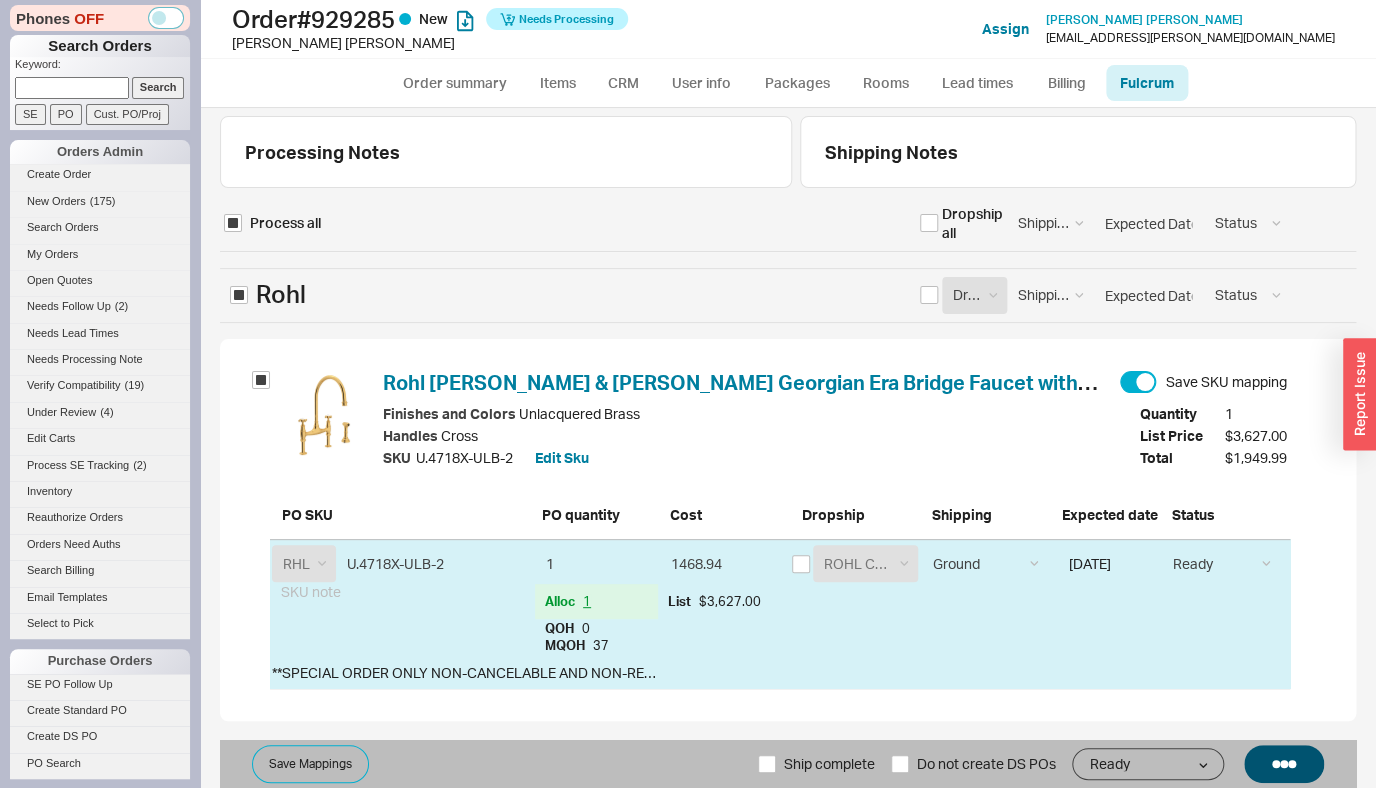 scroll, scrollTop: 6, scrollLeft: 0, axis: vertical 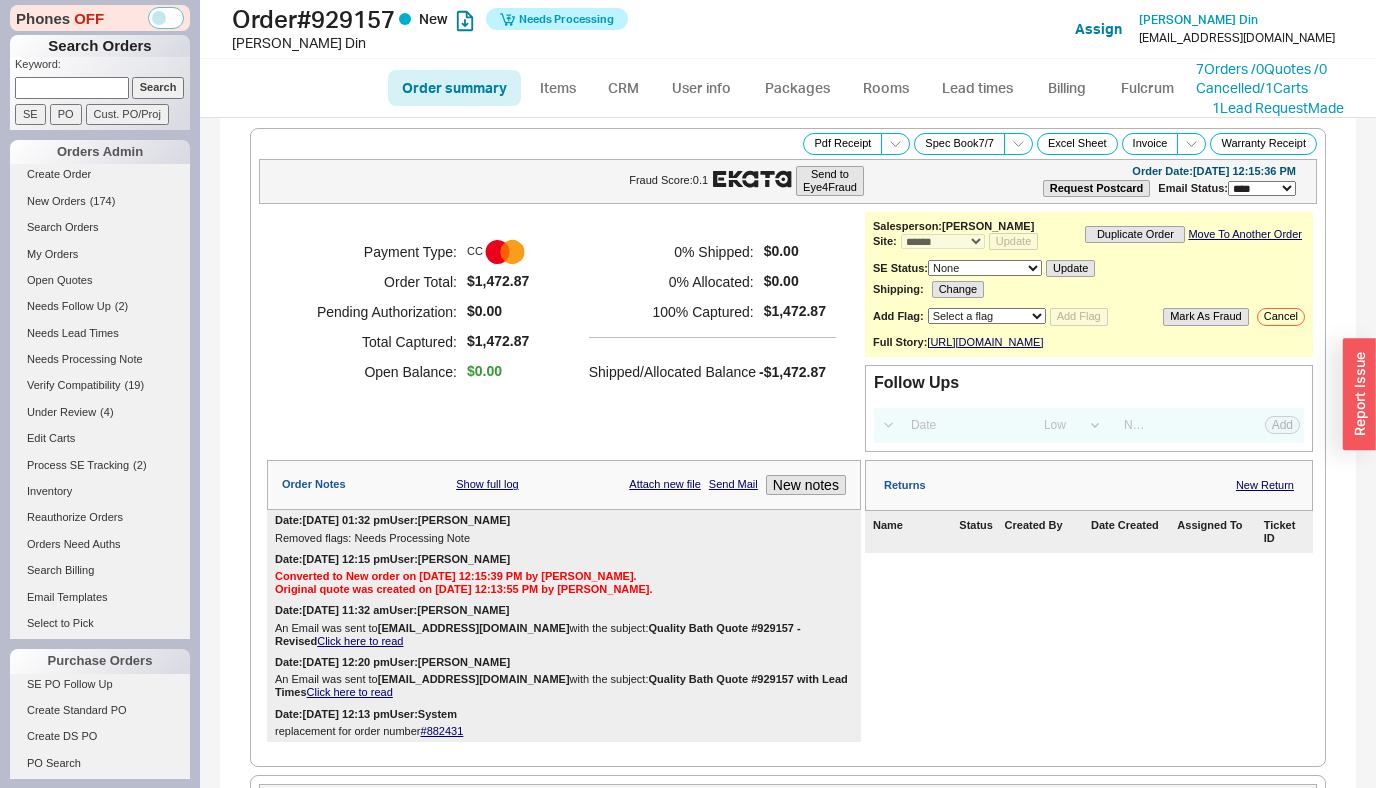 select on "*" 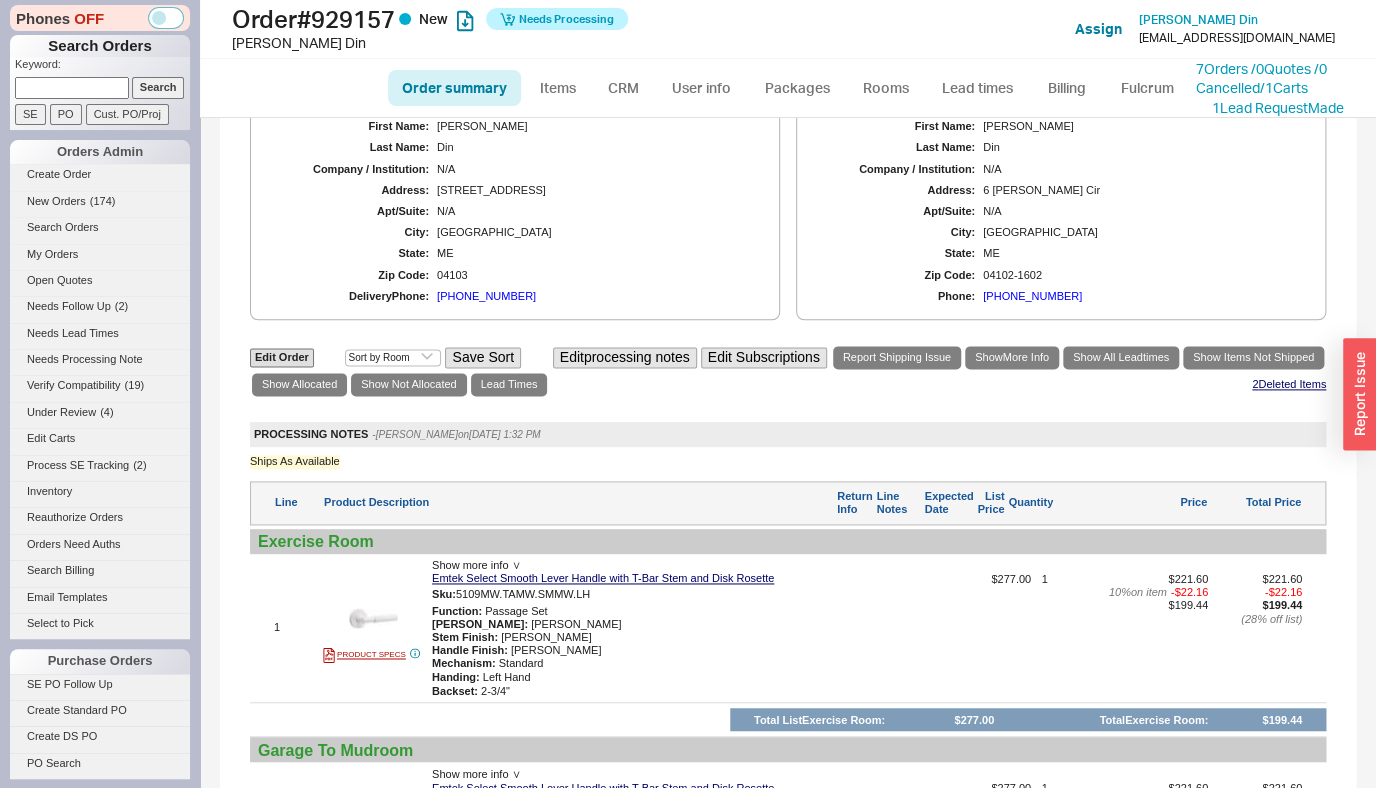 scroll, scrollTop: 844, scrollLeft: 0, axis: vertical 